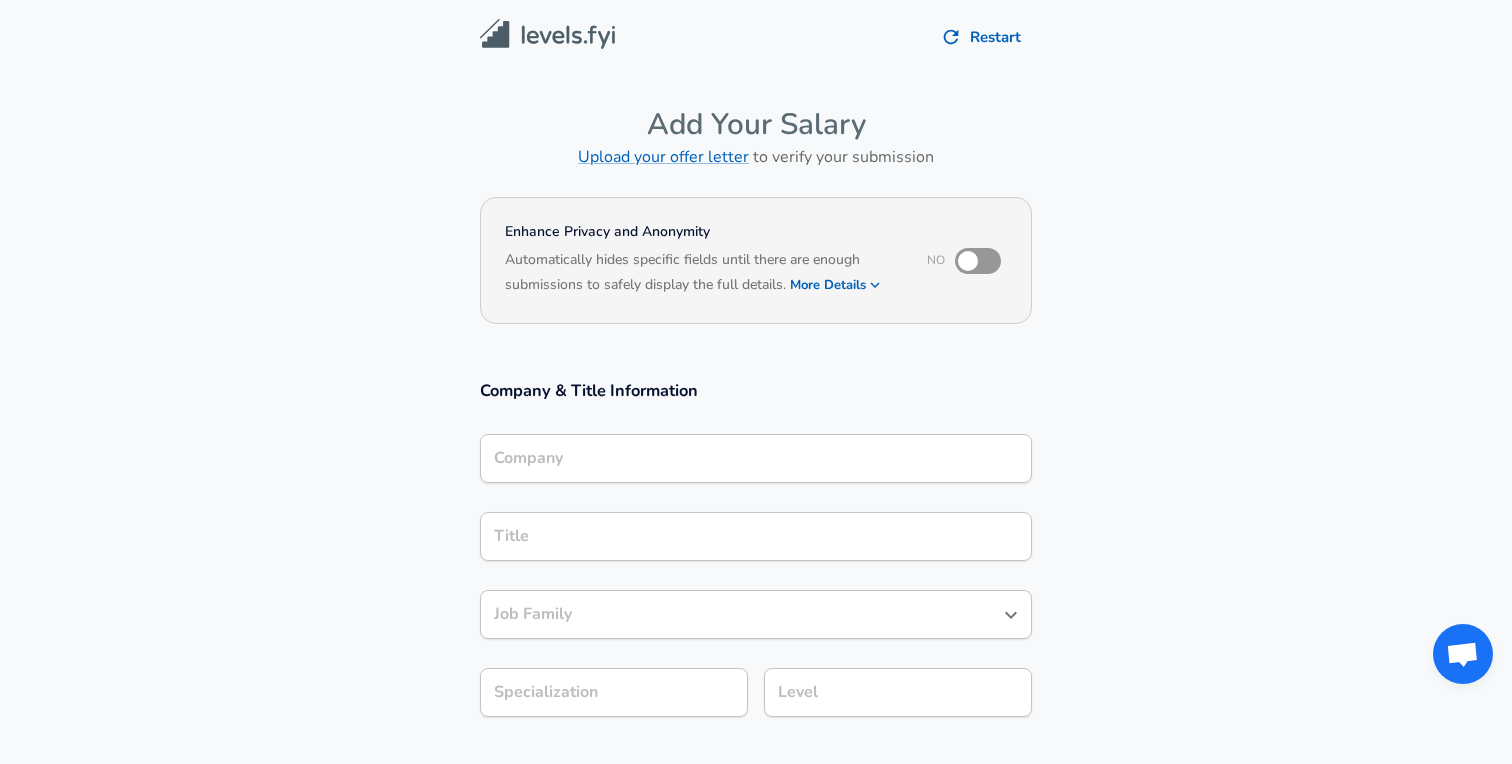 scroll, scrollTop: 0, scrollLeft: 0, axis: both 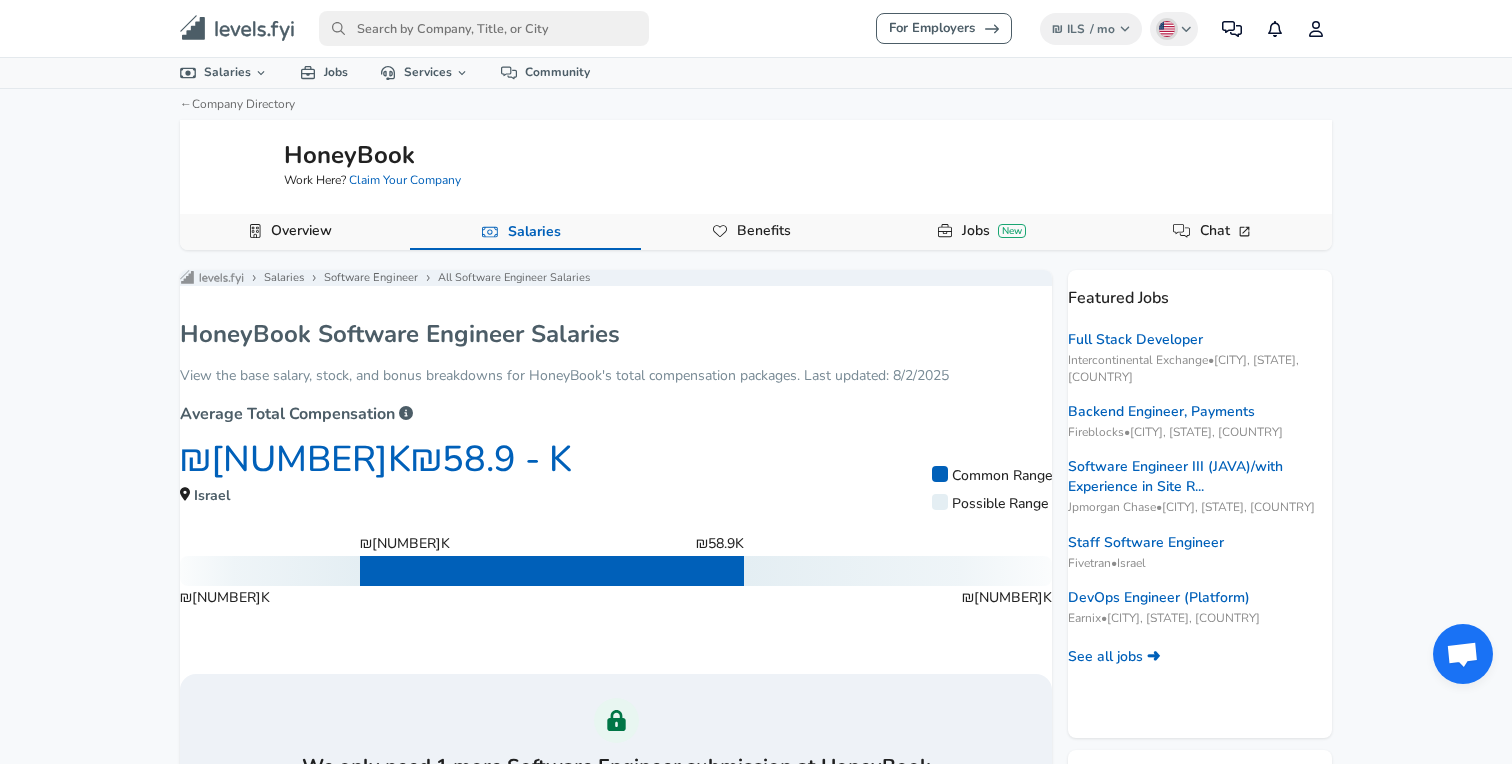 click on "Salaries" at bounding box center (534, 232) 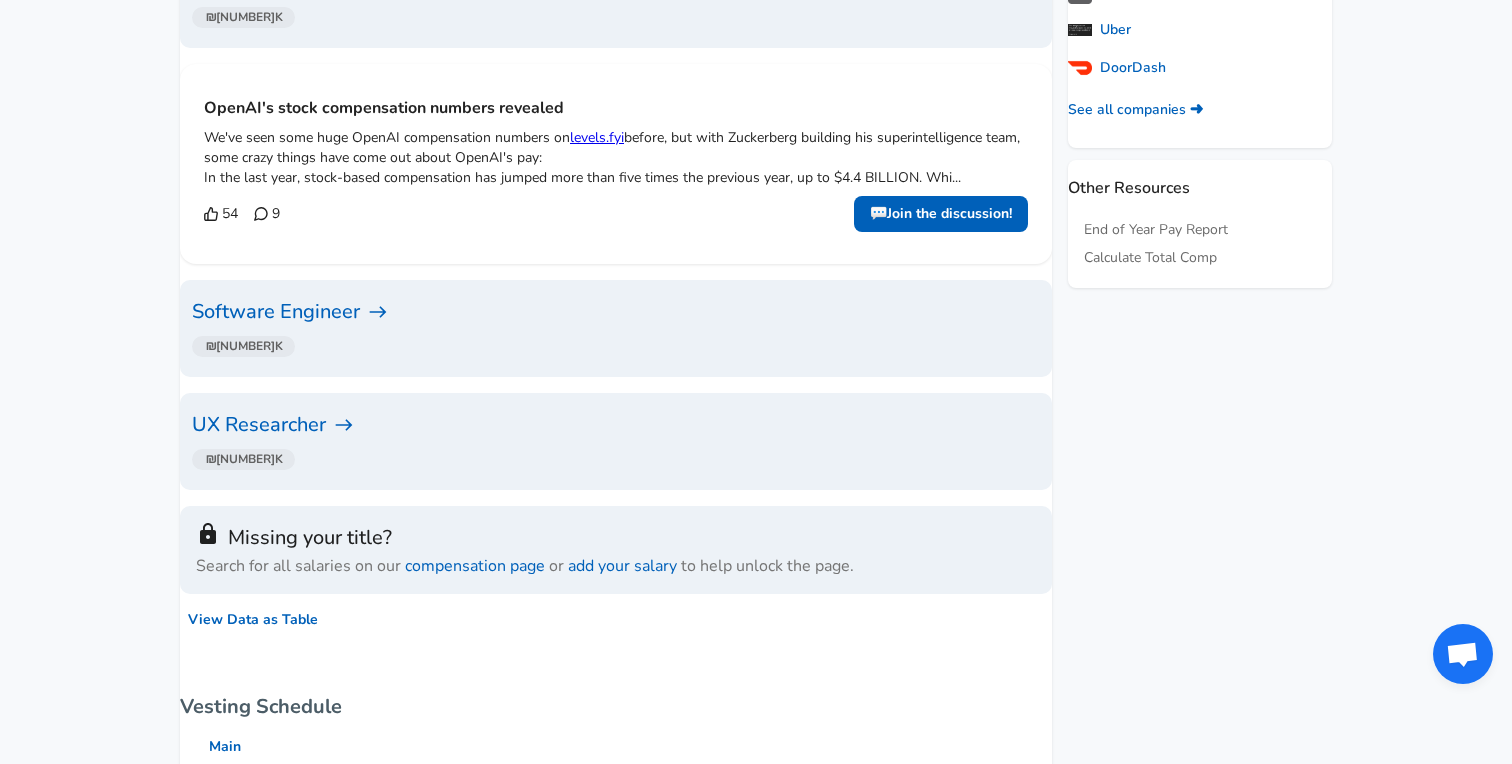 scroll, scrollTop: 929, scrollLeft: 0, axis: vertical 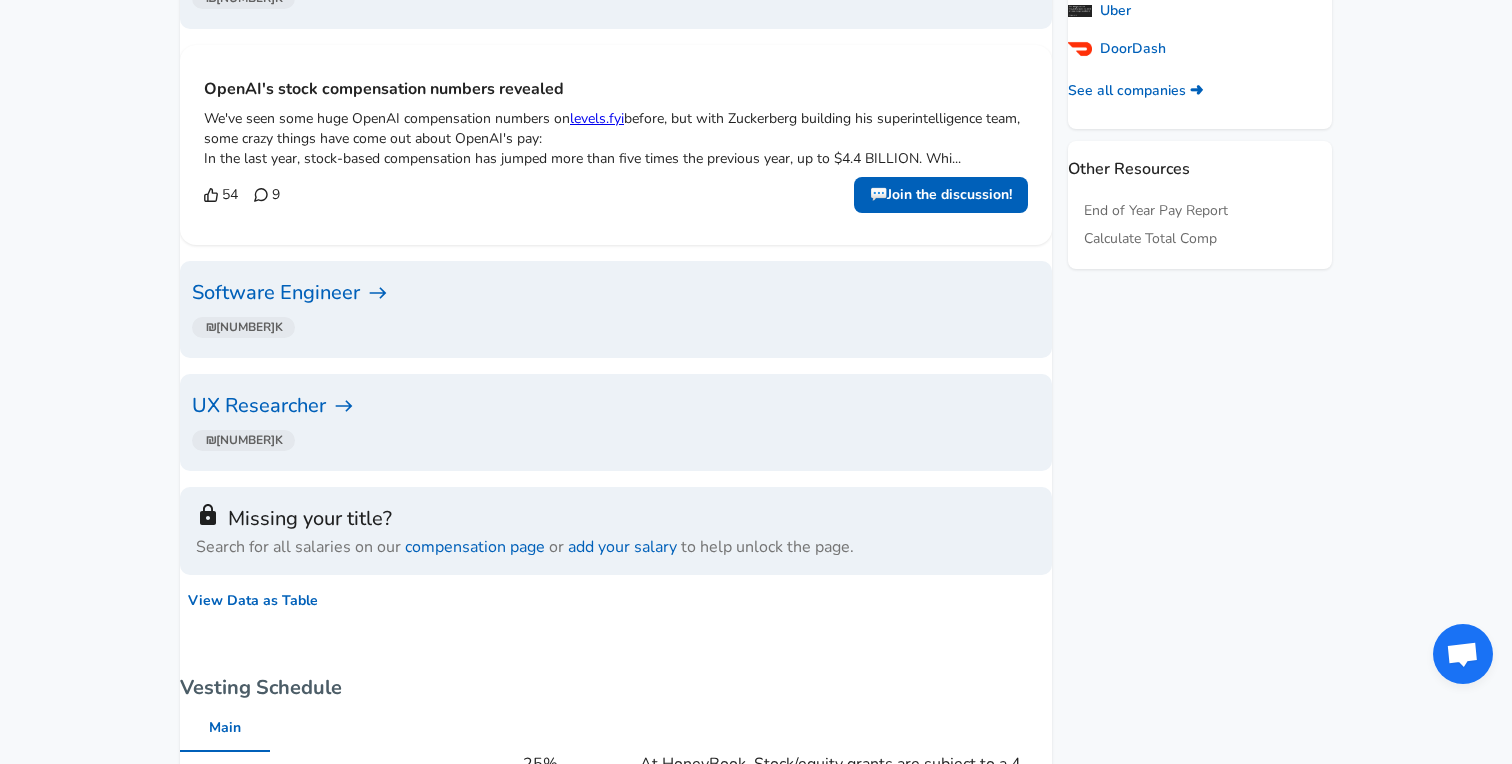click on "Software Engineer" at bounding box center [616, 293] 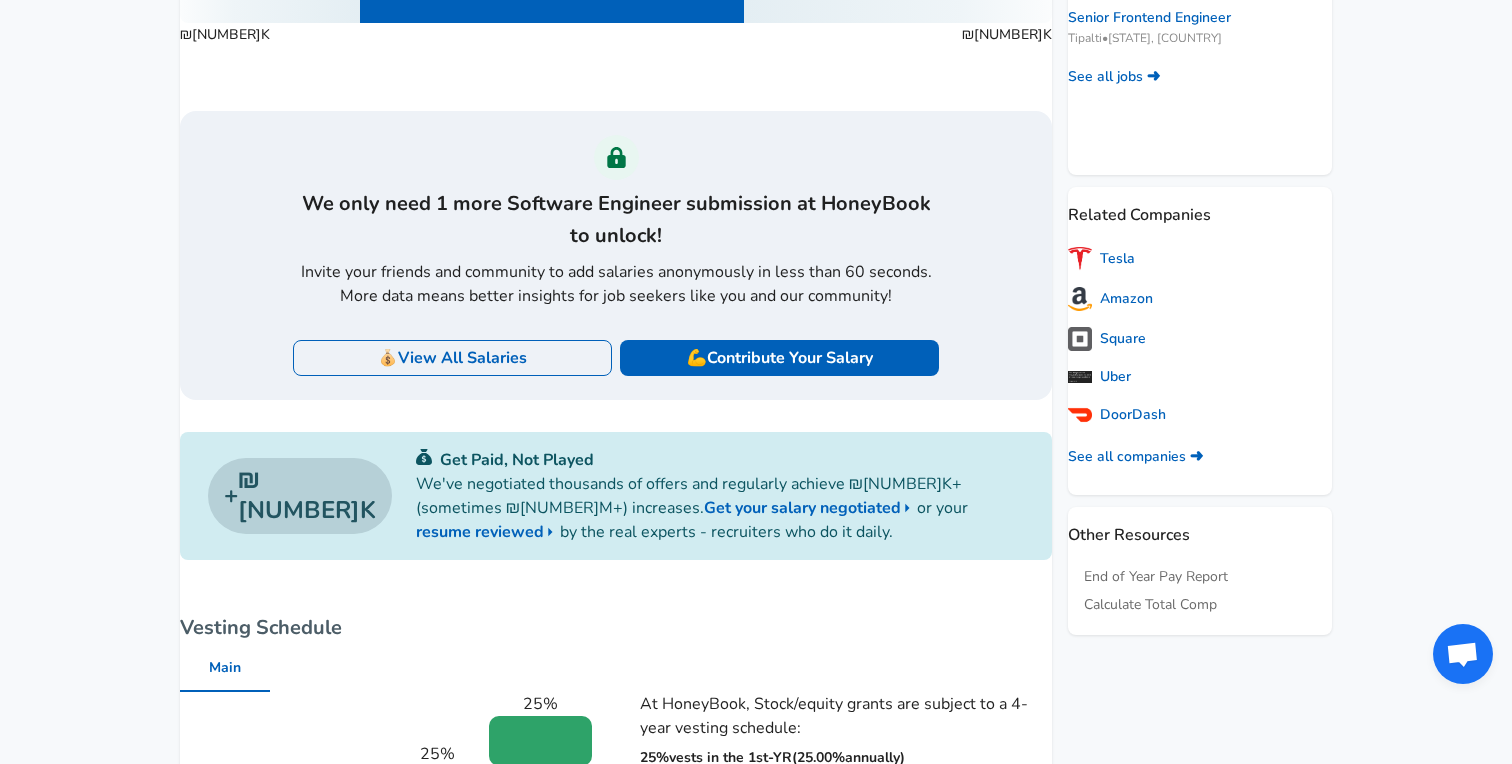 scroll, scrollTop: 555, scrollLeft: 0, axis: vertical 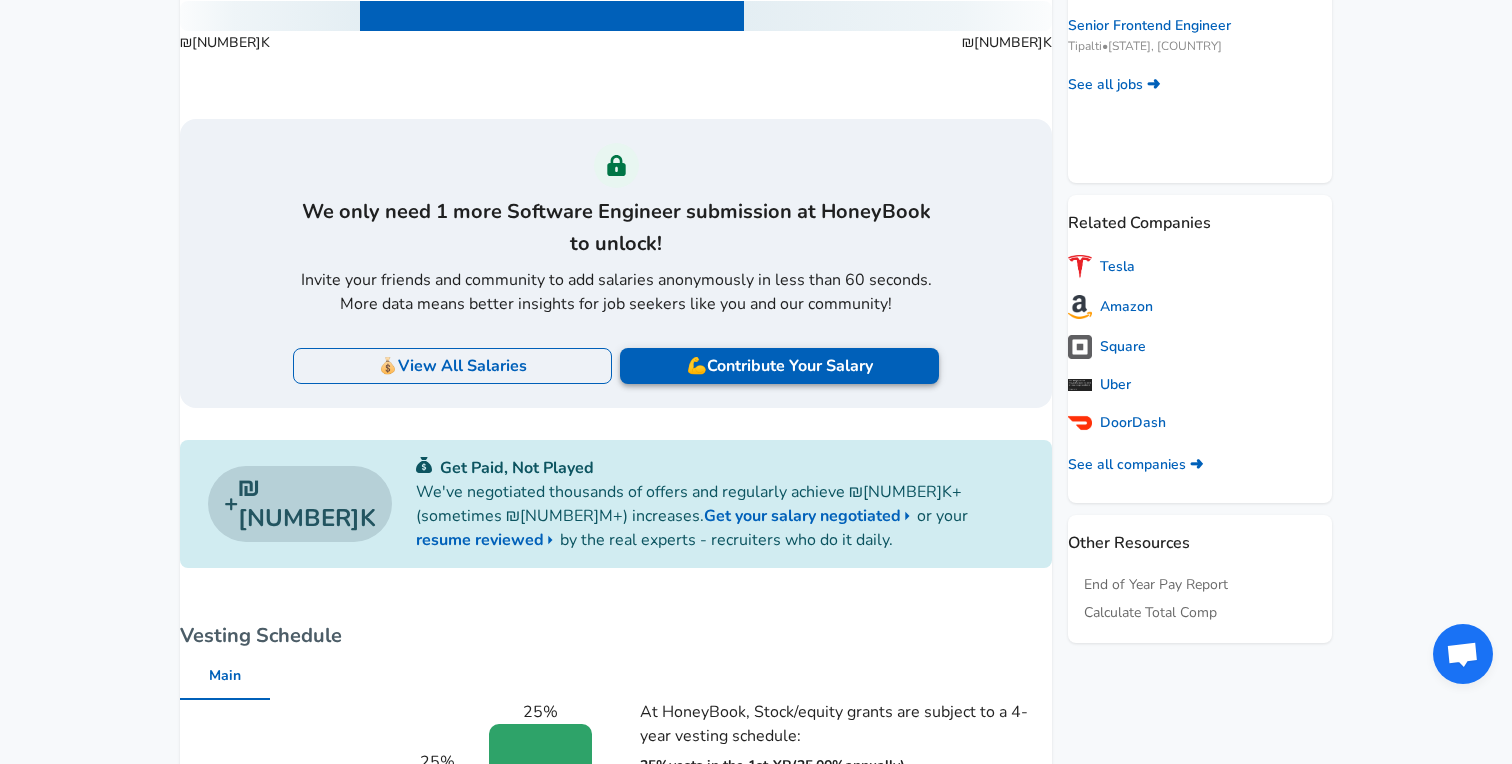 click on "💪  Contribute   Your Salary" at bounding box center (780, 366) 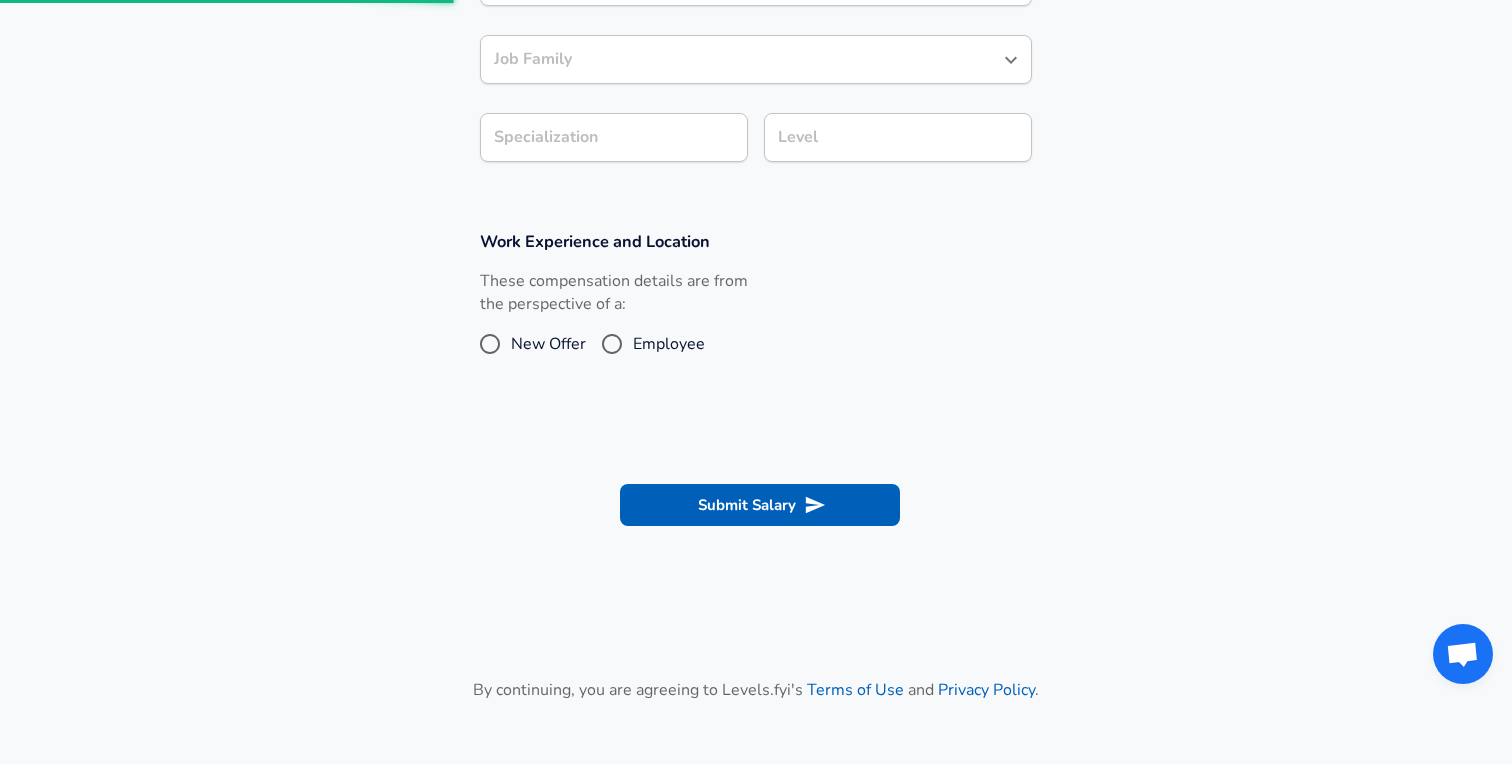 scroll, scrollTop: 0, scrollLeft: 0, axis: both 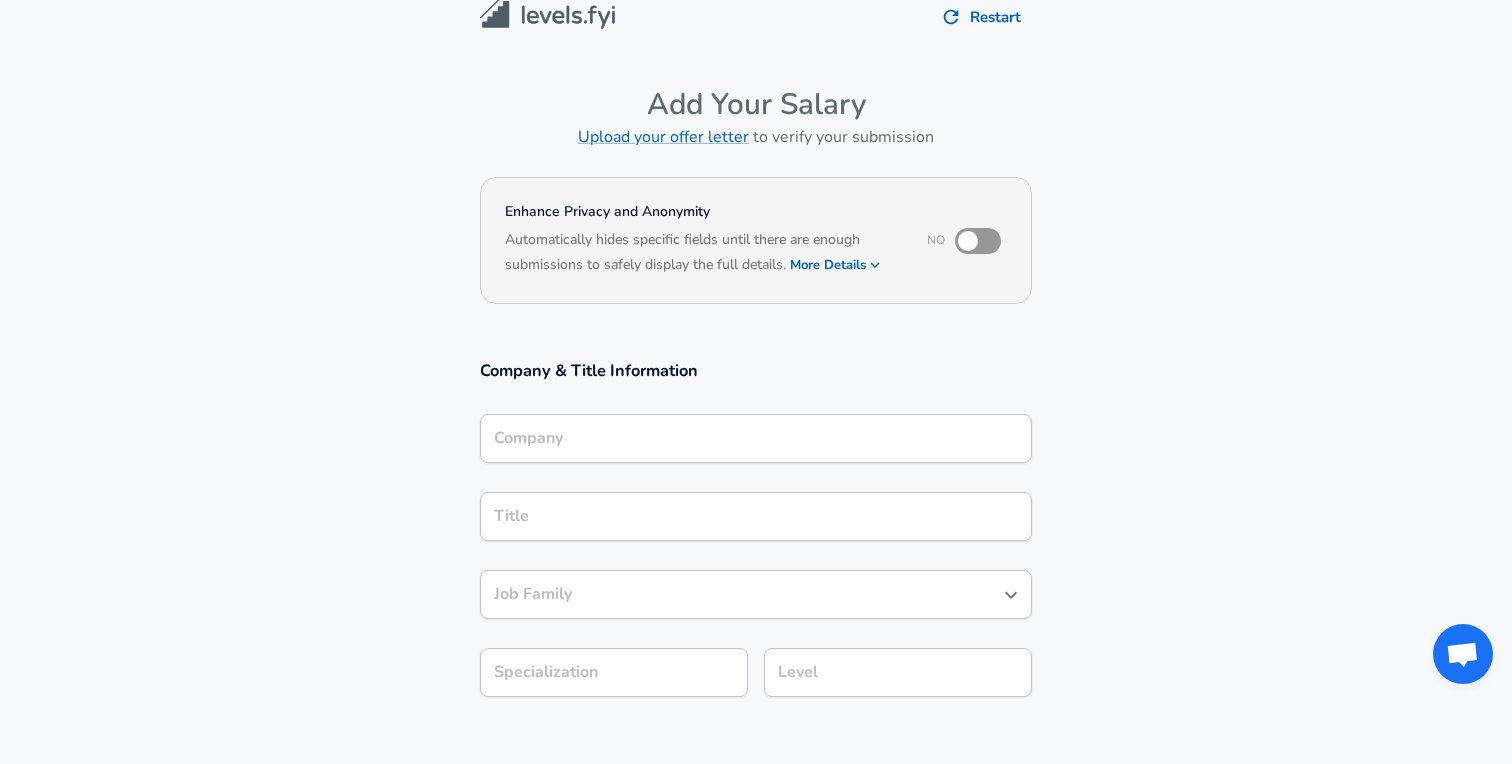 click on "Company" at bounding box center (756, 438) 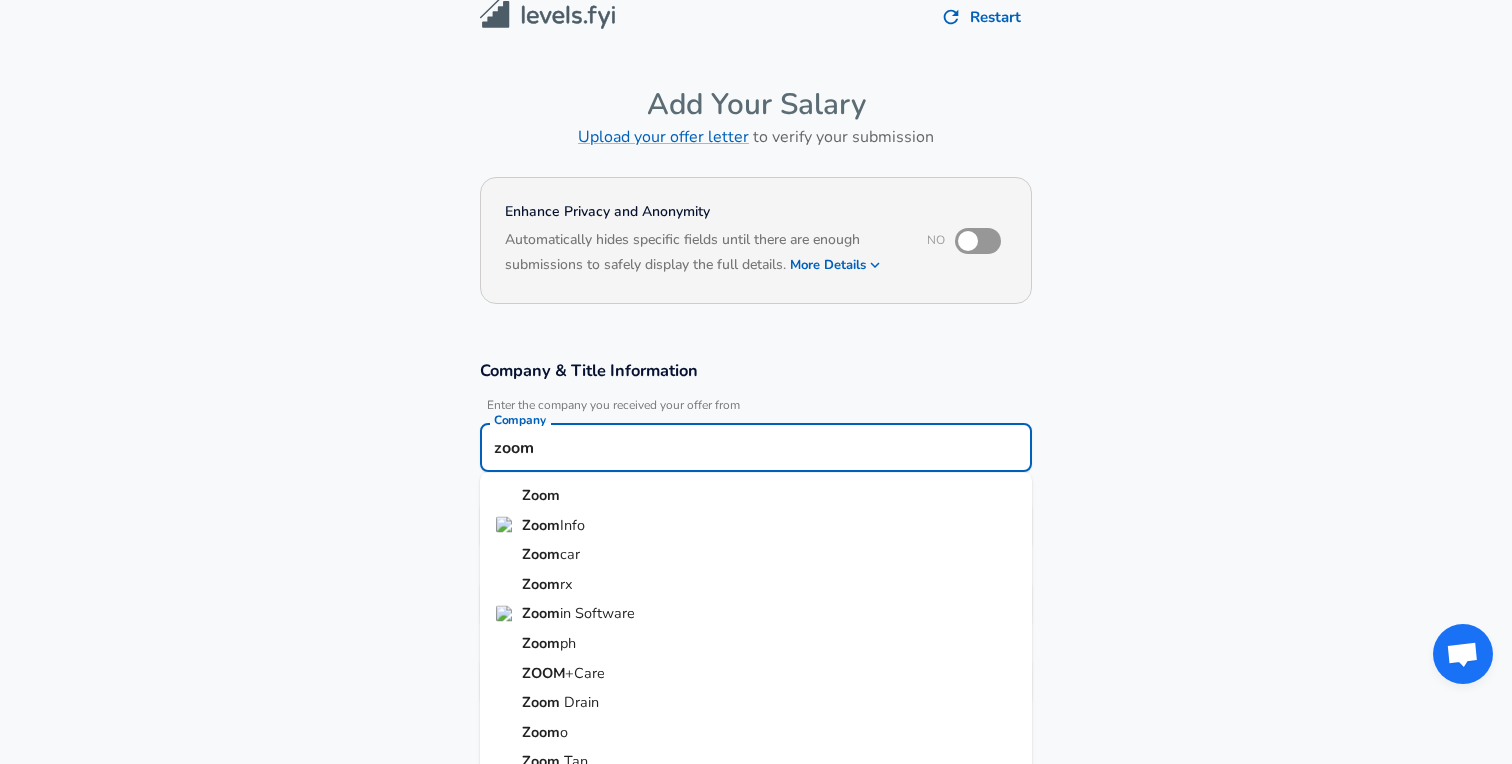 click on "Zoom Info" at bounding box center (756, 525) 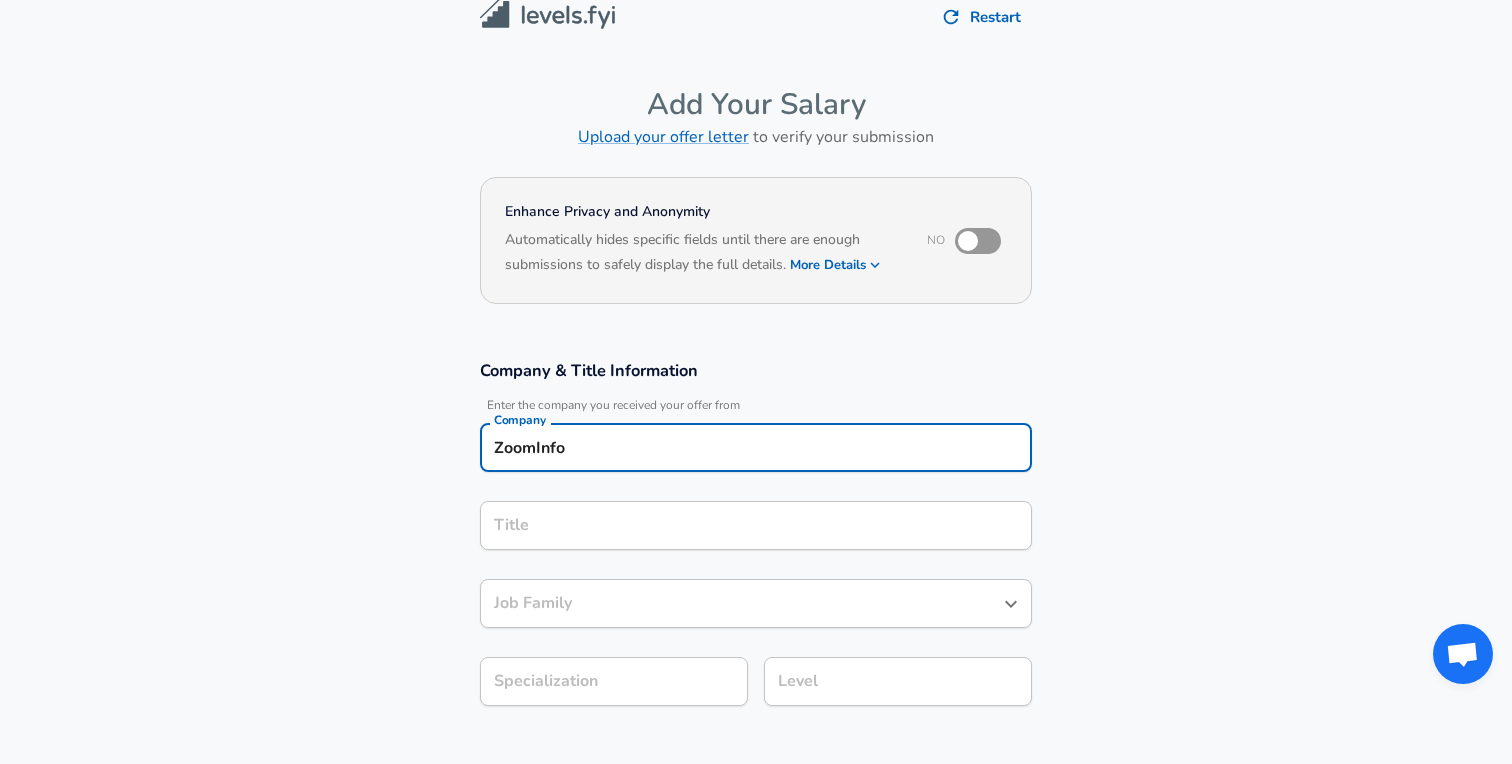 type on "ZoomInfo" 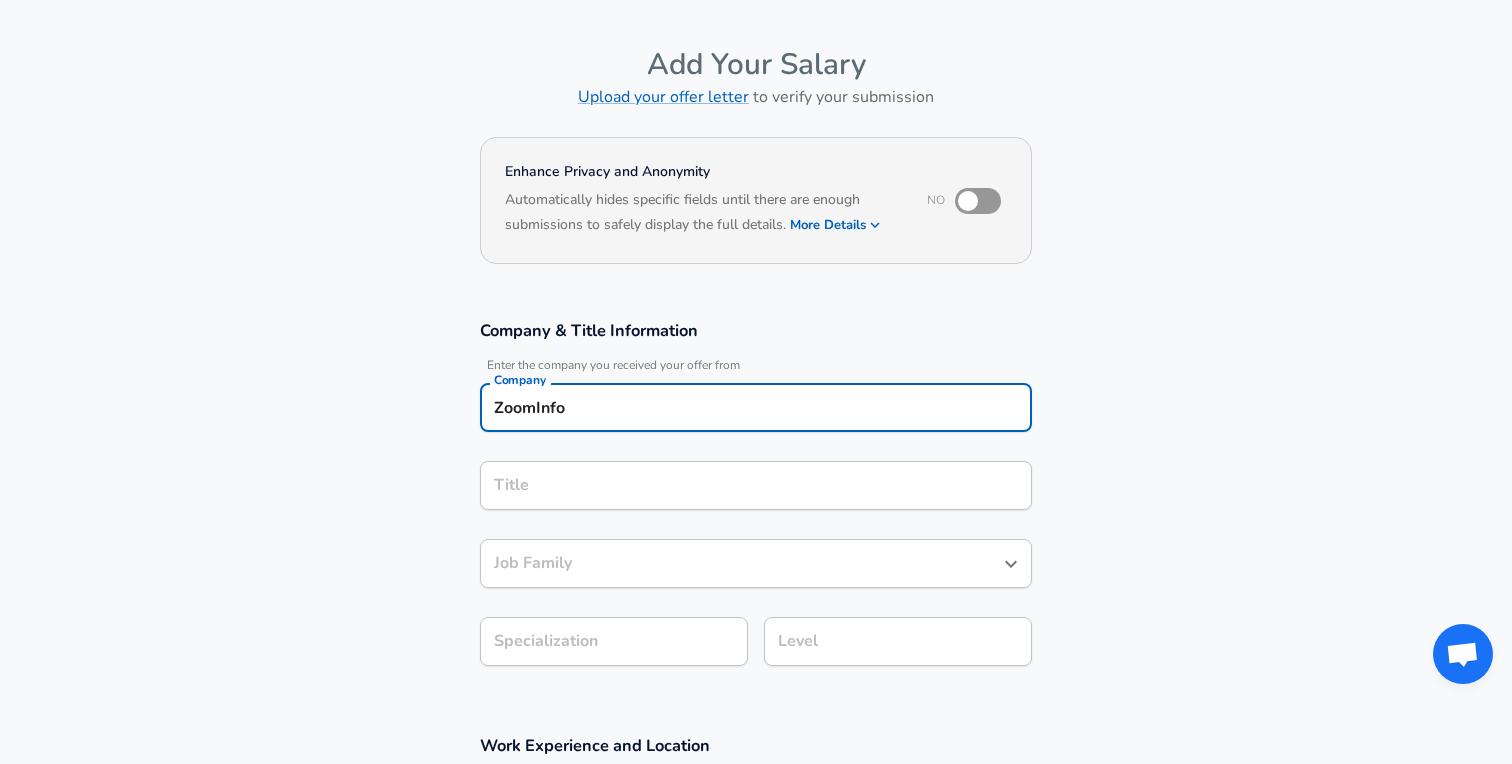 click on "Title" at bounding box center [756, 485] 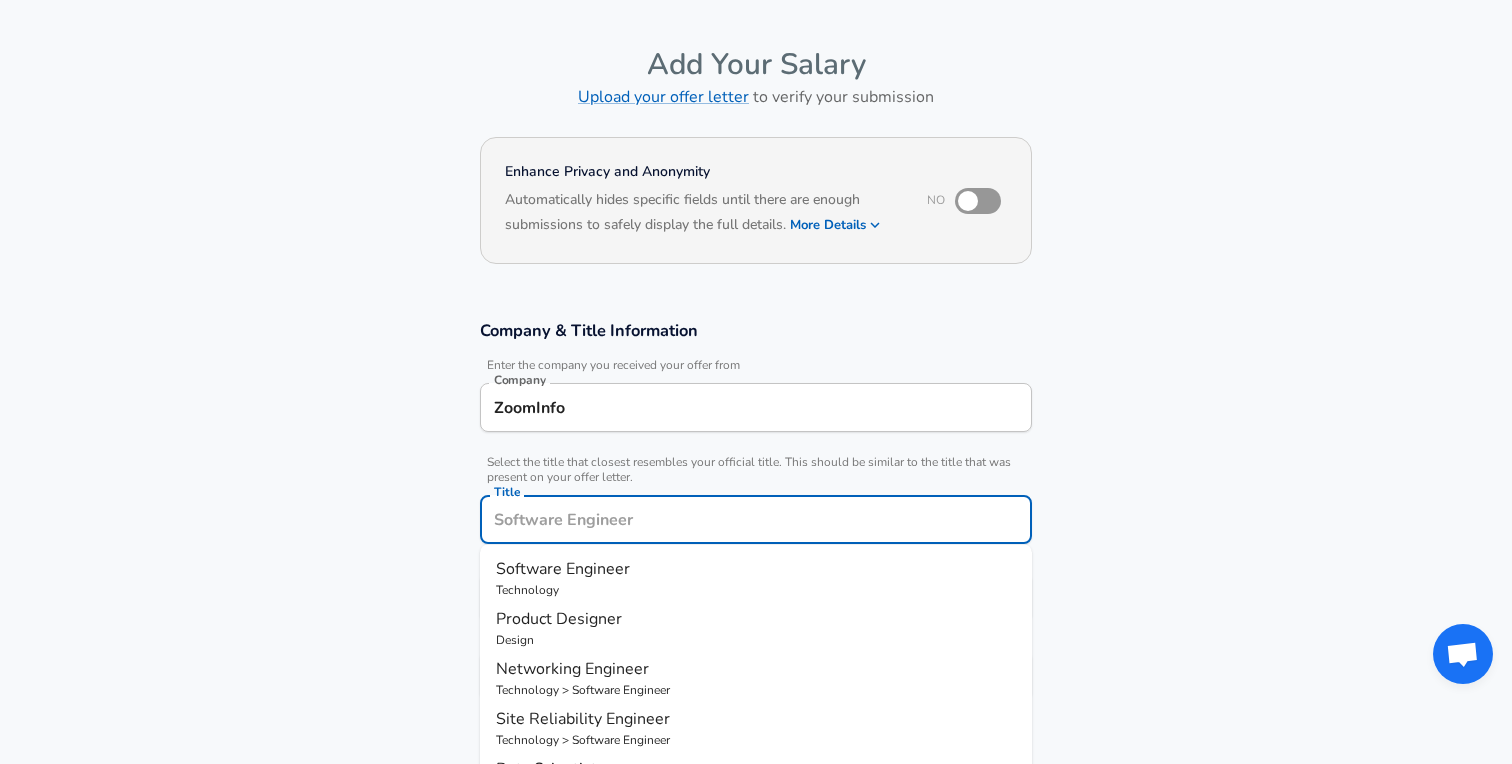 click on "Software Engineer Technology" at bounding box center [756, 578] 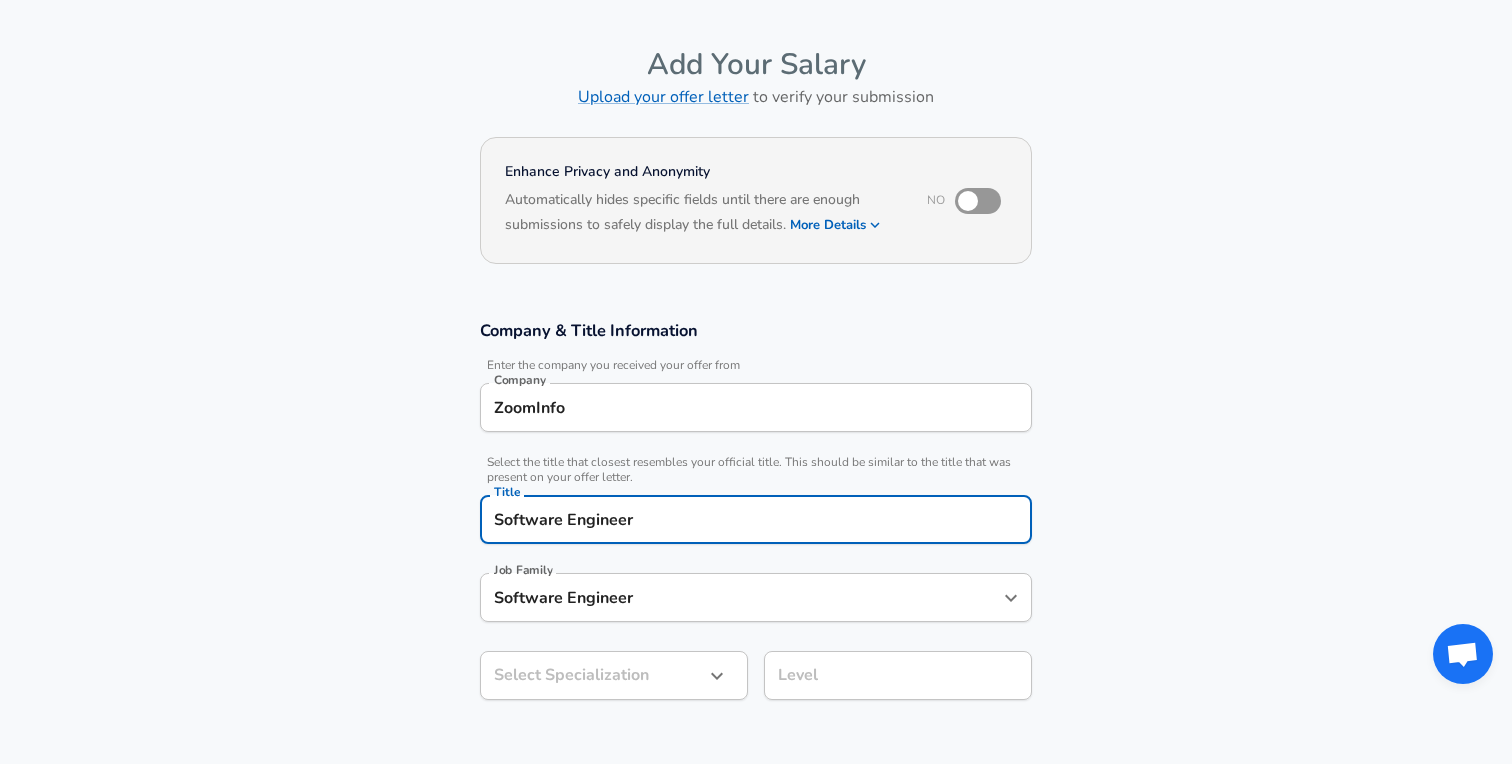 scroll, scrollTop: 100, scrollLeft: 0, axis: vertical 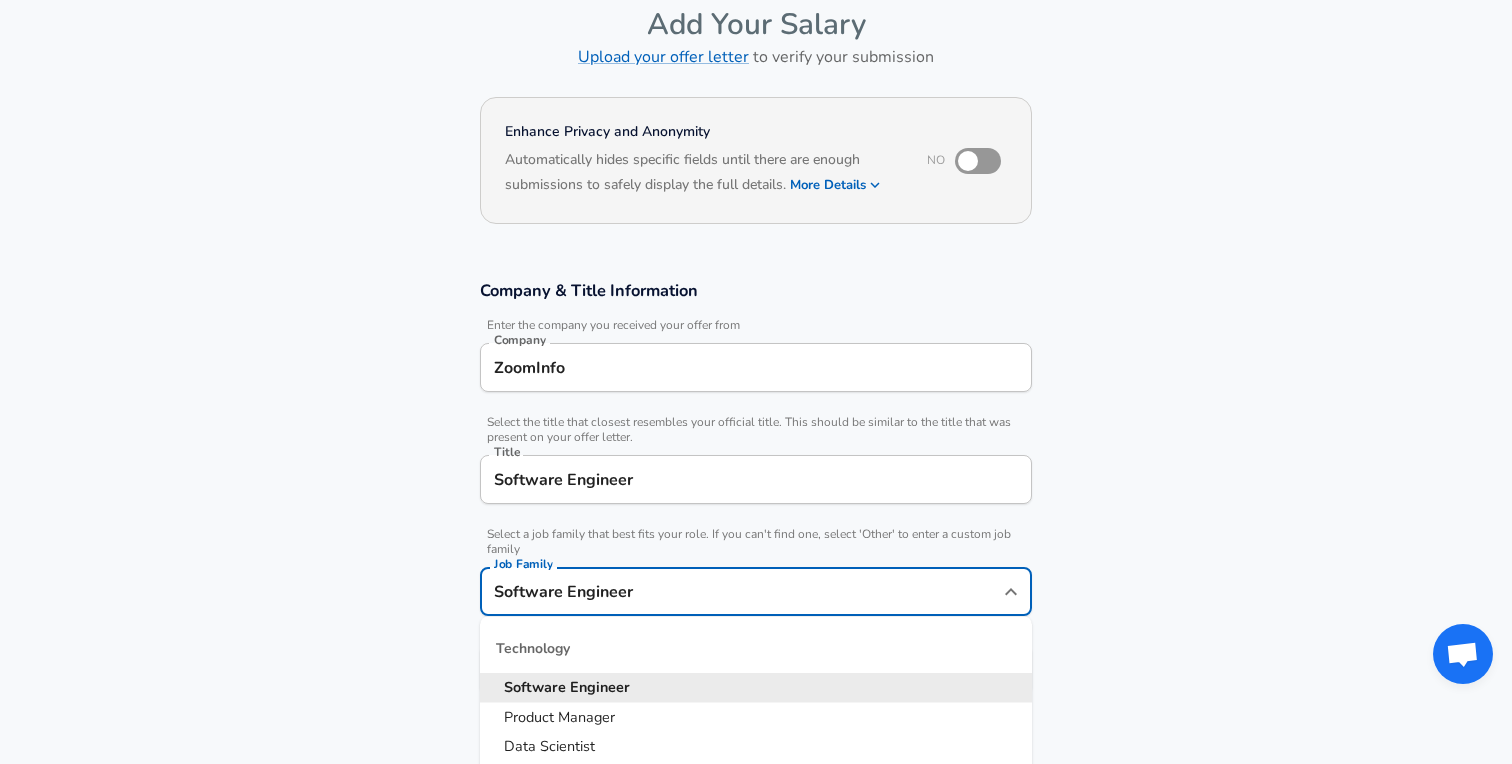 click on "Software Engineer" at bounding box center [741, 591] 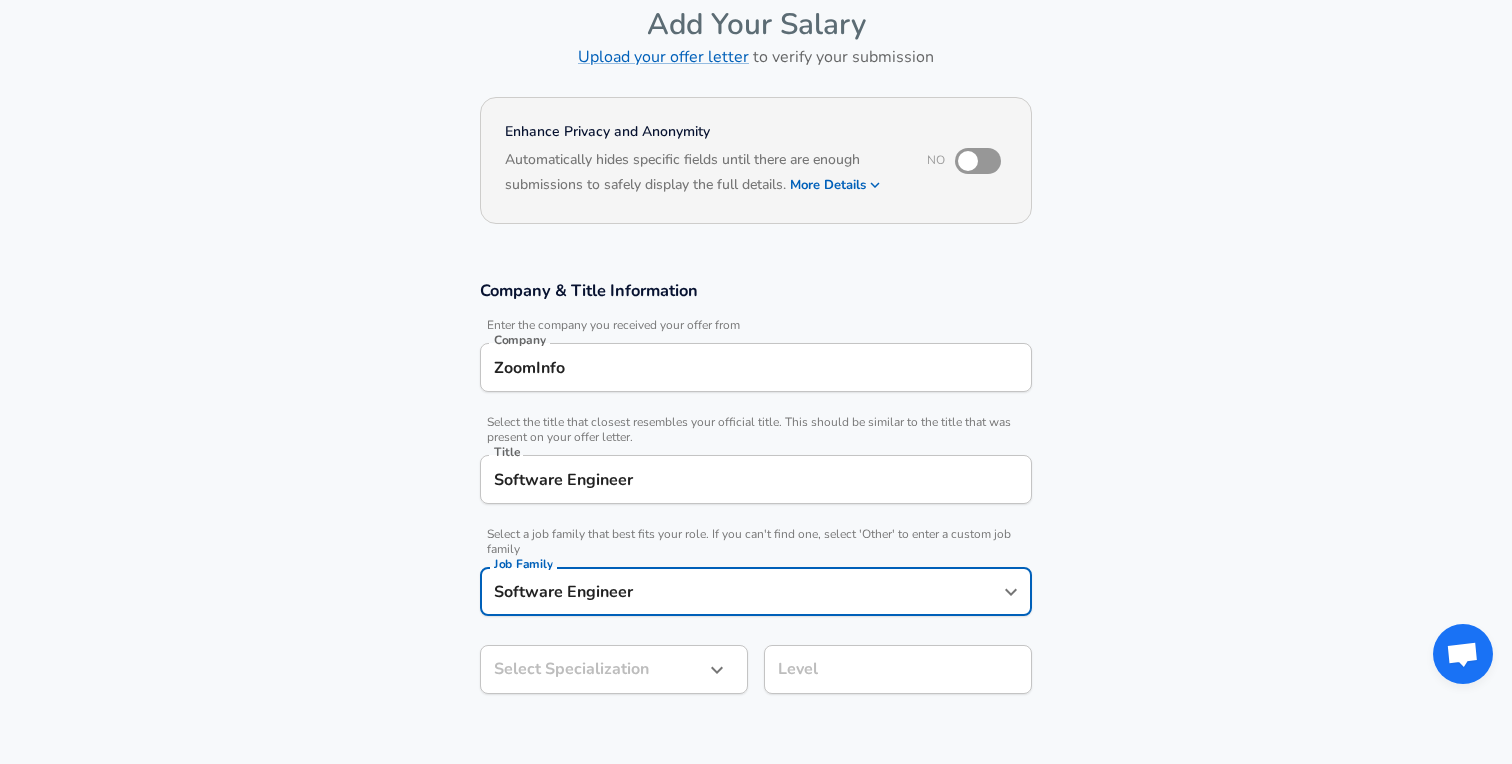 scroll, scrollTop: 0, scrollLeft: 0, axis: both 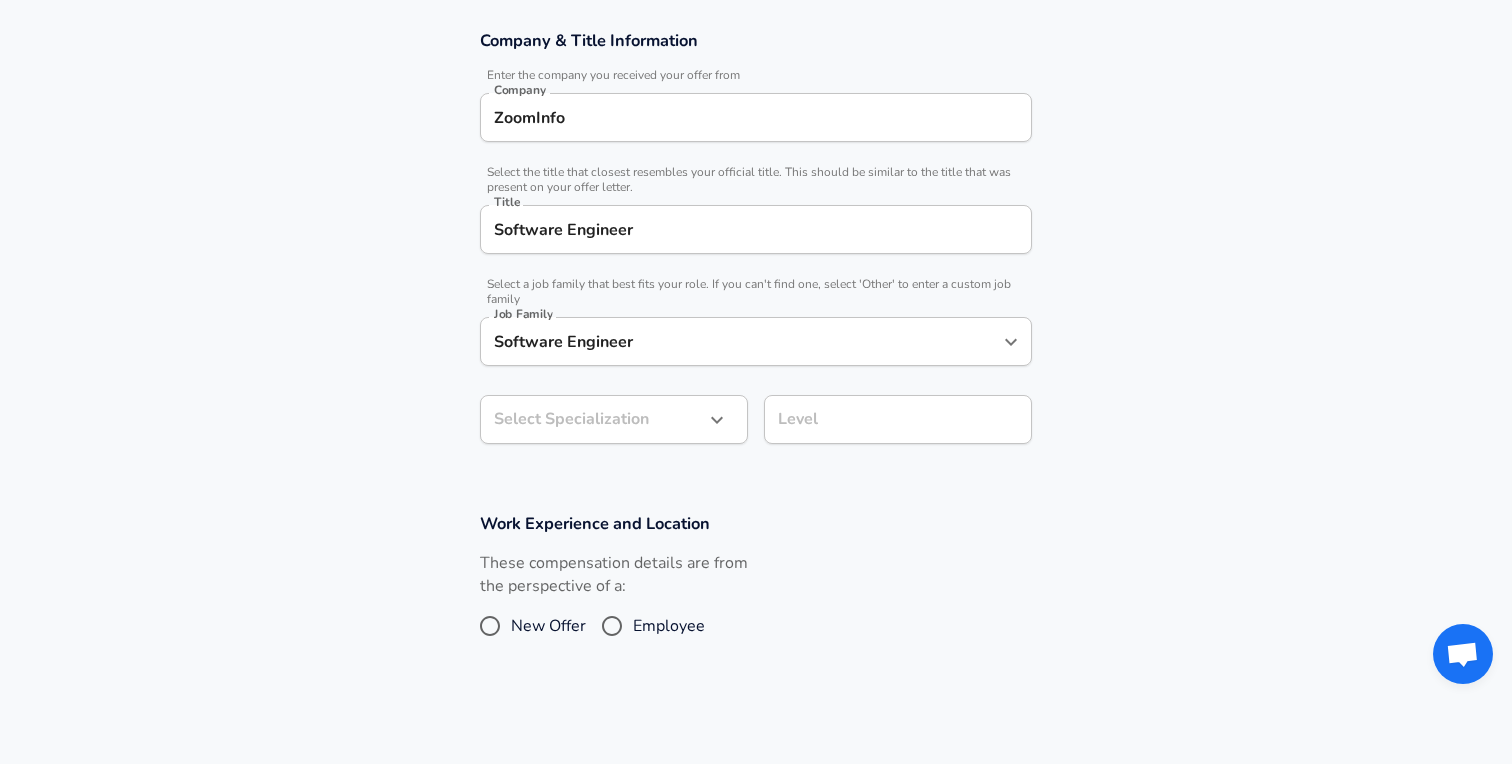 click on "Restart Add Your Salary Upload your offer letter to verify your submission Enhance Privacy and Anonymity No Automatically hides specific fields until there are enough submissions to safely display the full details. More Details Based on your submission and the data points that we have already collected, we will automatically hide and anonymize specific fields if there aren't enough data points to remain sufficiently anonymous. Company & Title Information Enter the company you received your offer from Company ZoomInfo Company Select the title that closest resembles your official title. This should be similar to the title that was present on your offer letter. Title Software Engineer Title Select a job family that best fits your role. If you can't find one, select 'Other' to enter a custom job family Job Family Software Engineer Job Family Select a Specialization that best fits your role. If you can't find one, select 'Other' to enter a custom specialization Select Specialization Level L4 Level 1" at bounding box center [756, 32] 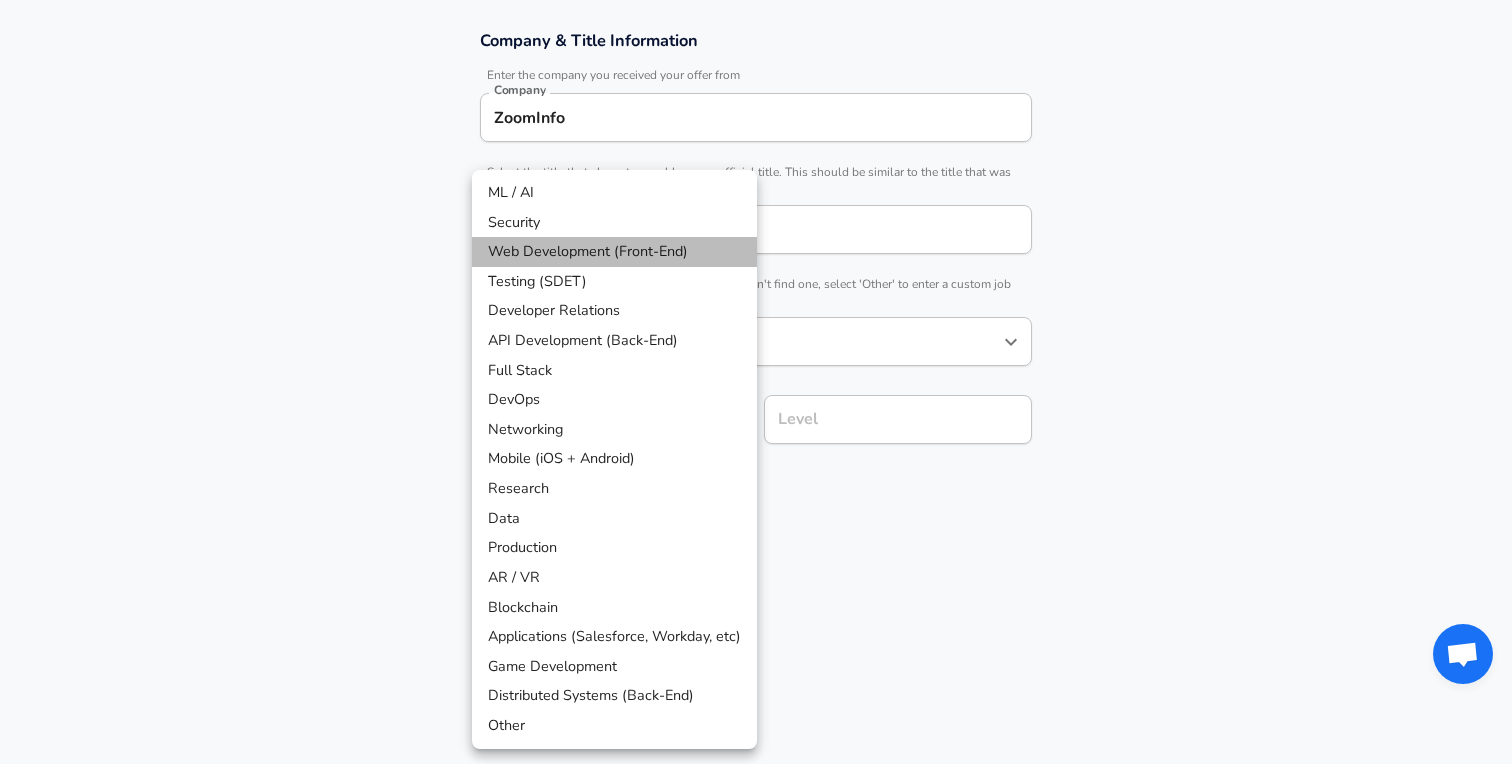 click on "Web Development (Front-End)" at bounding box center (614, 252) 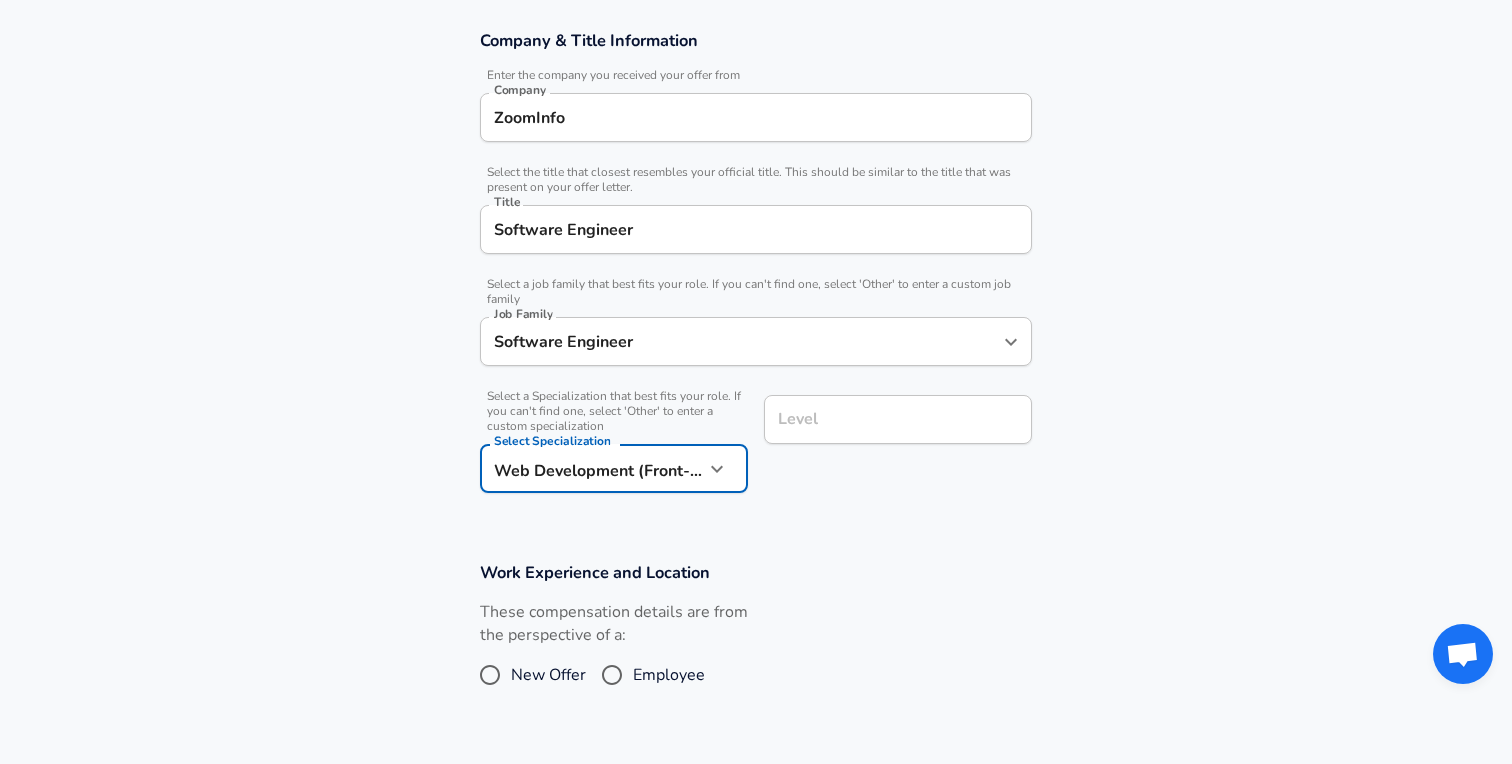 scroll, scrollTop: 390, scrollLeft: 0, axis: vertical 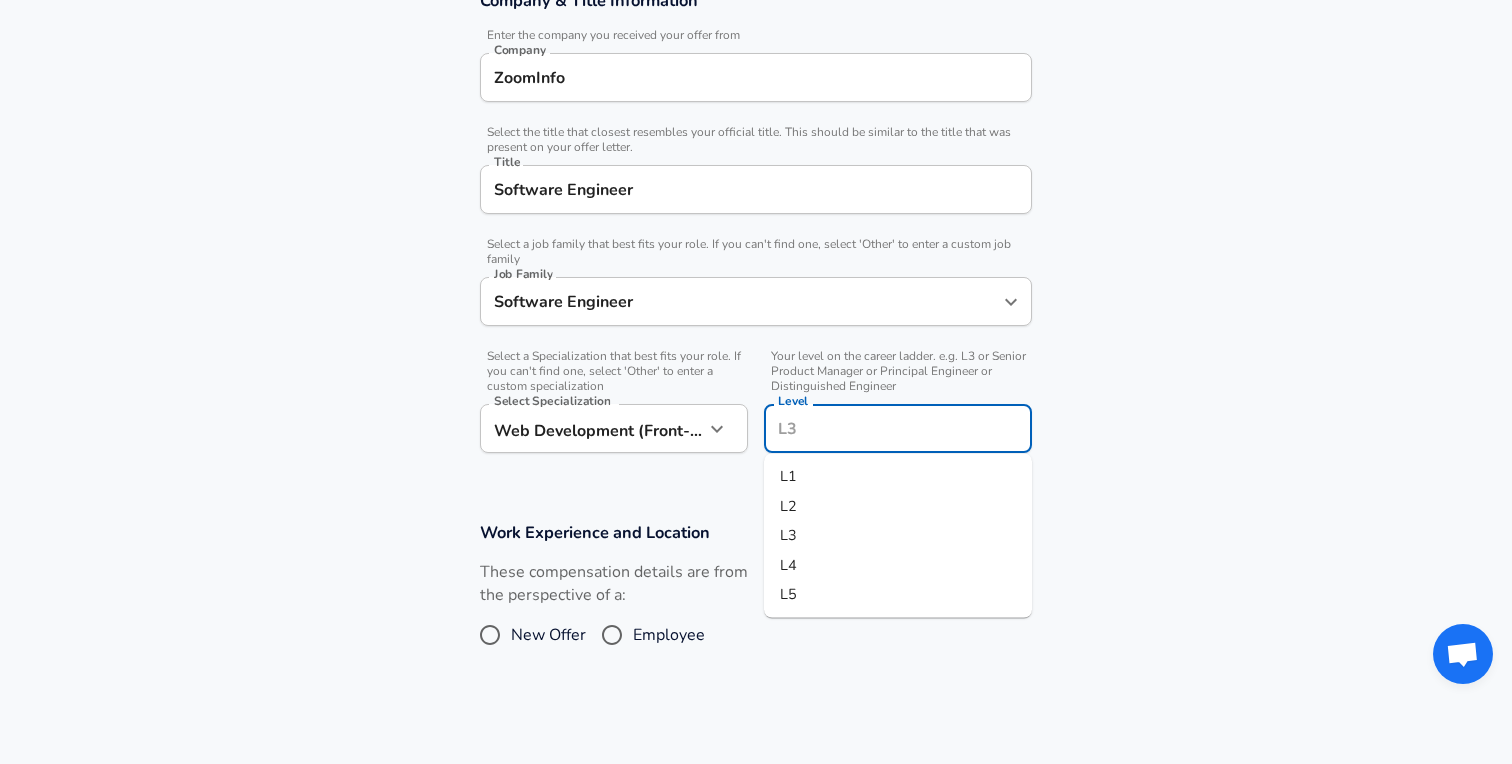 click on "Level" at bounding box center (898, 428) 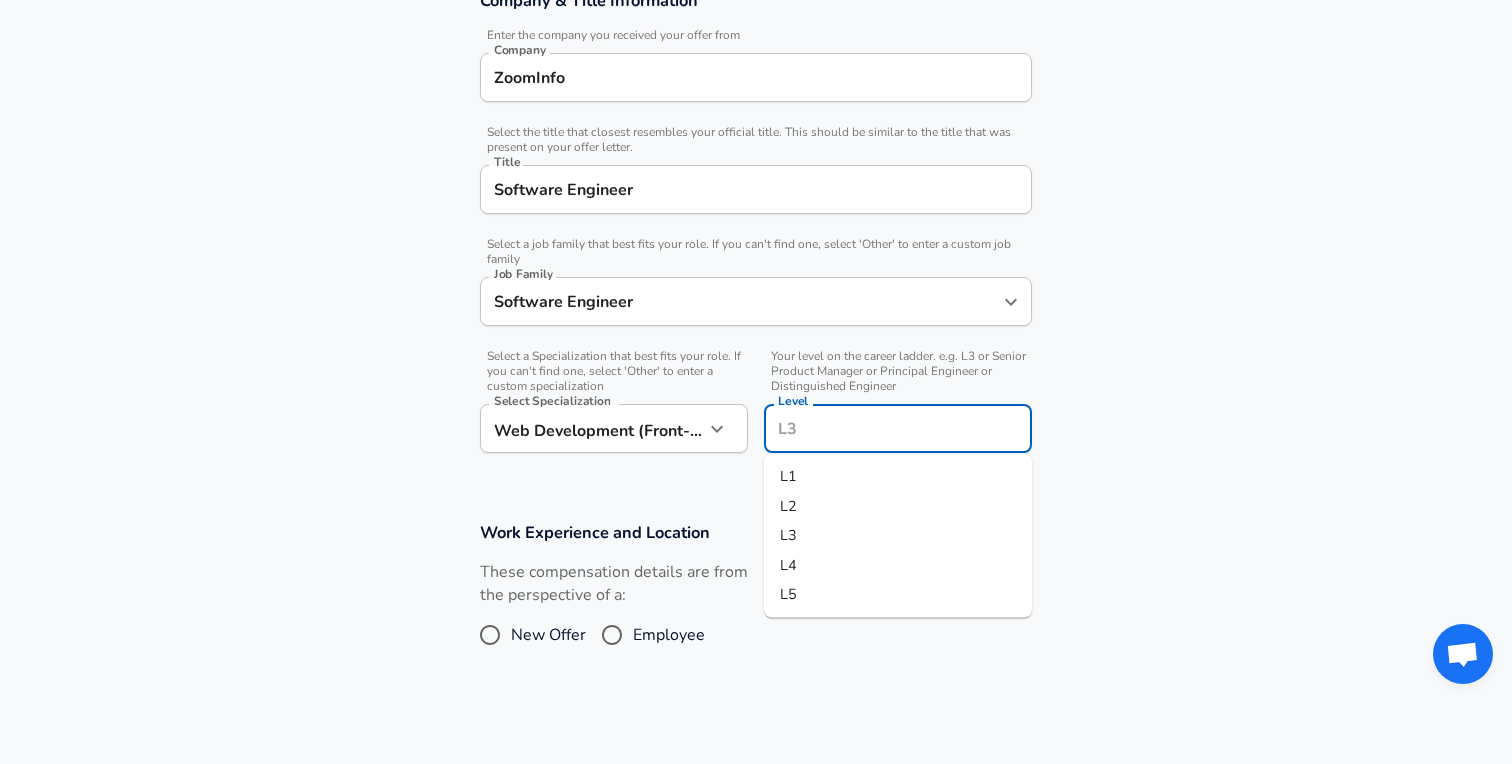 click on "L4" at bounding box center (898, 565) 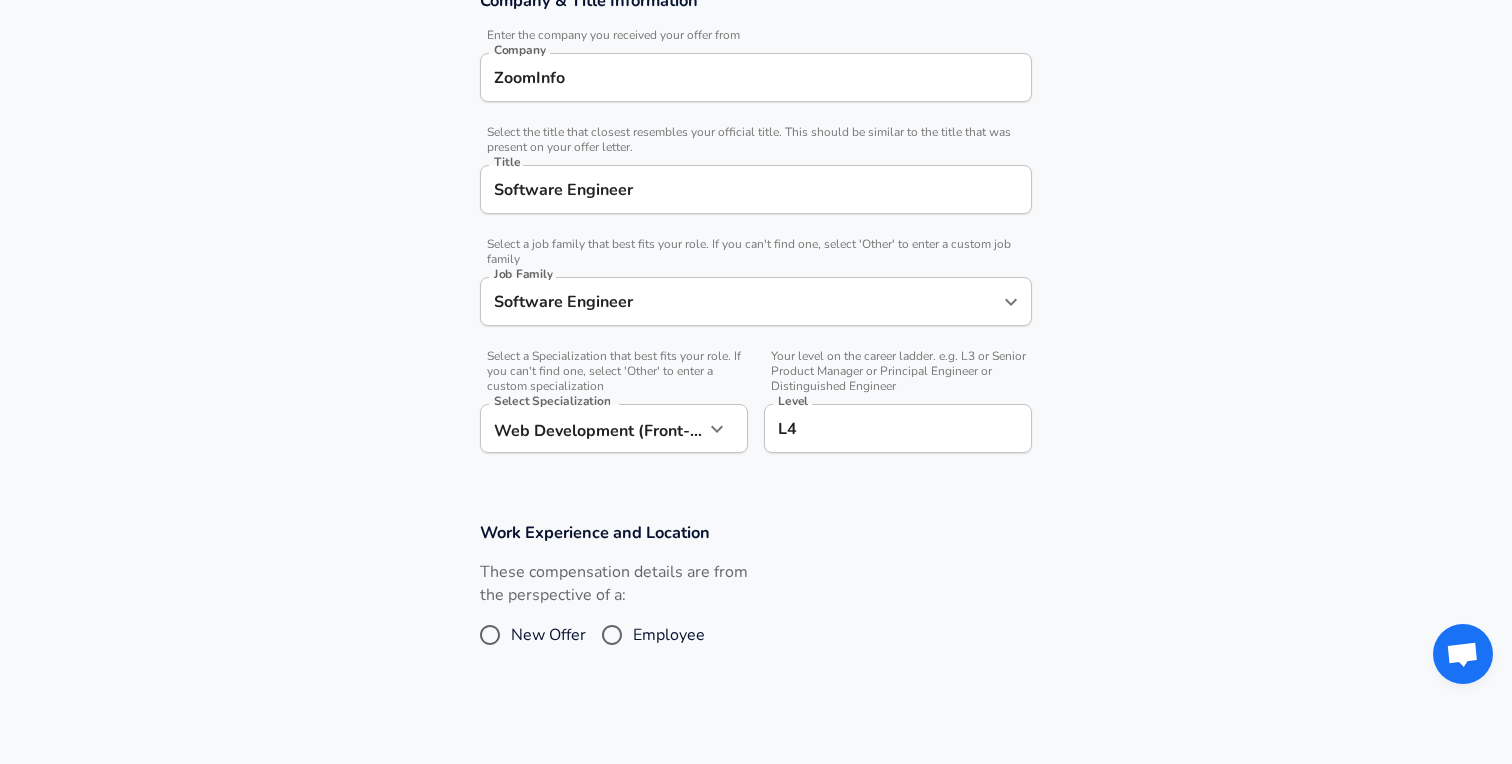 click on "These compensation details are from the perspective of a: New Offer Employee" at bounding box center [748, 614] 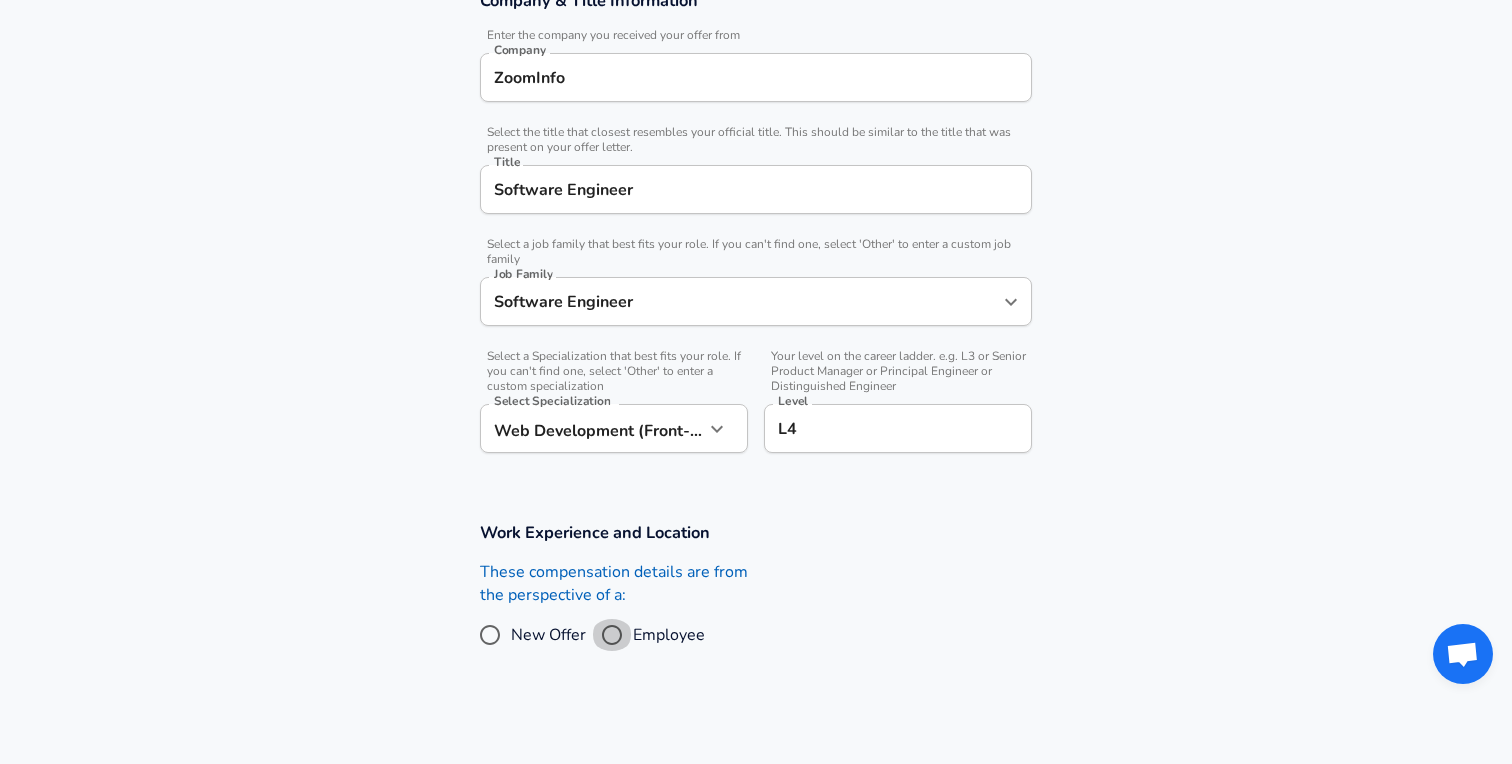 click on "Employee" at bounding box center [612, 635] 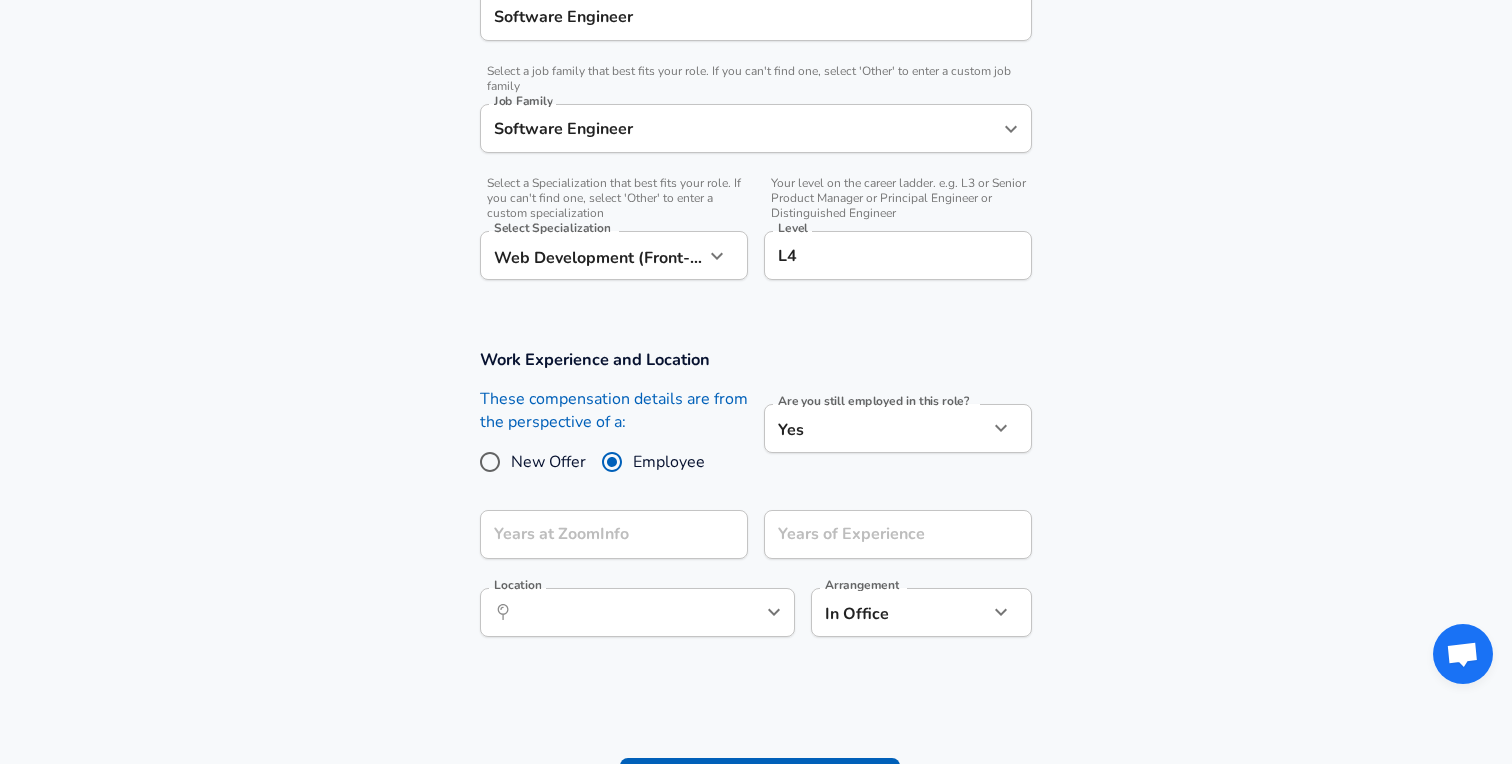 scroll, scrollTop: 590, scrollLeft: 0, axis: vertical 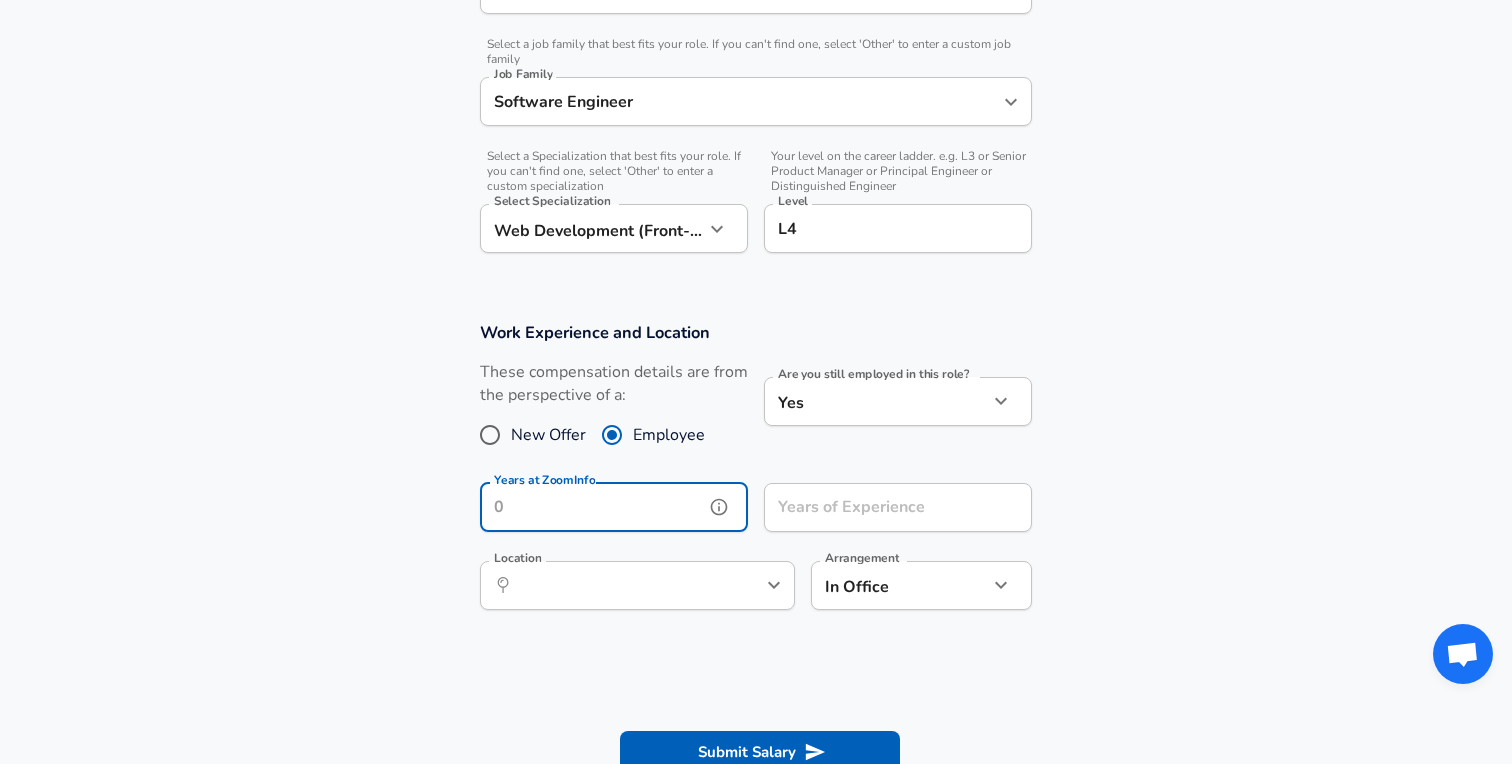 click on "Years at ZoomInfo" at bounding box center [592, 507] 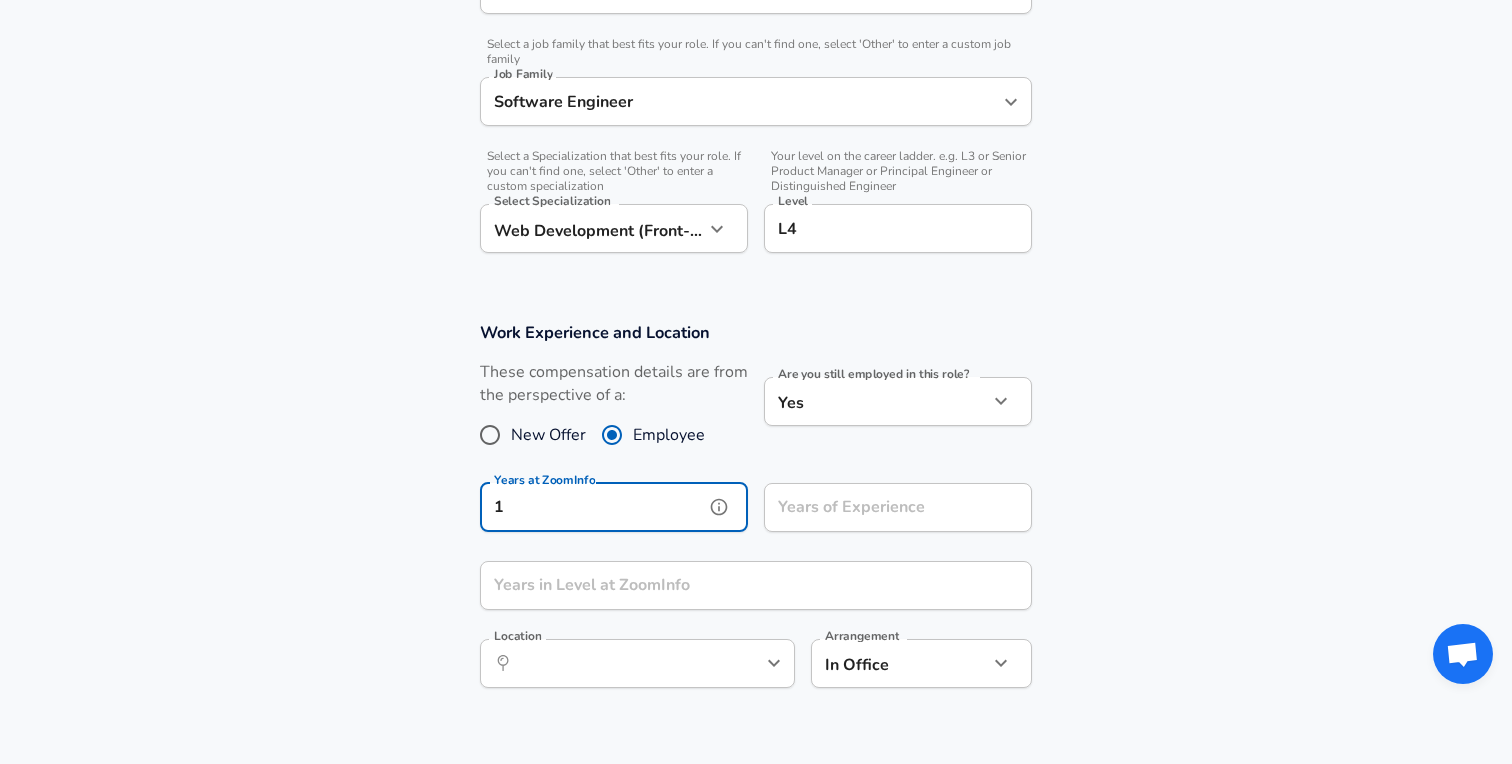 type on "1" 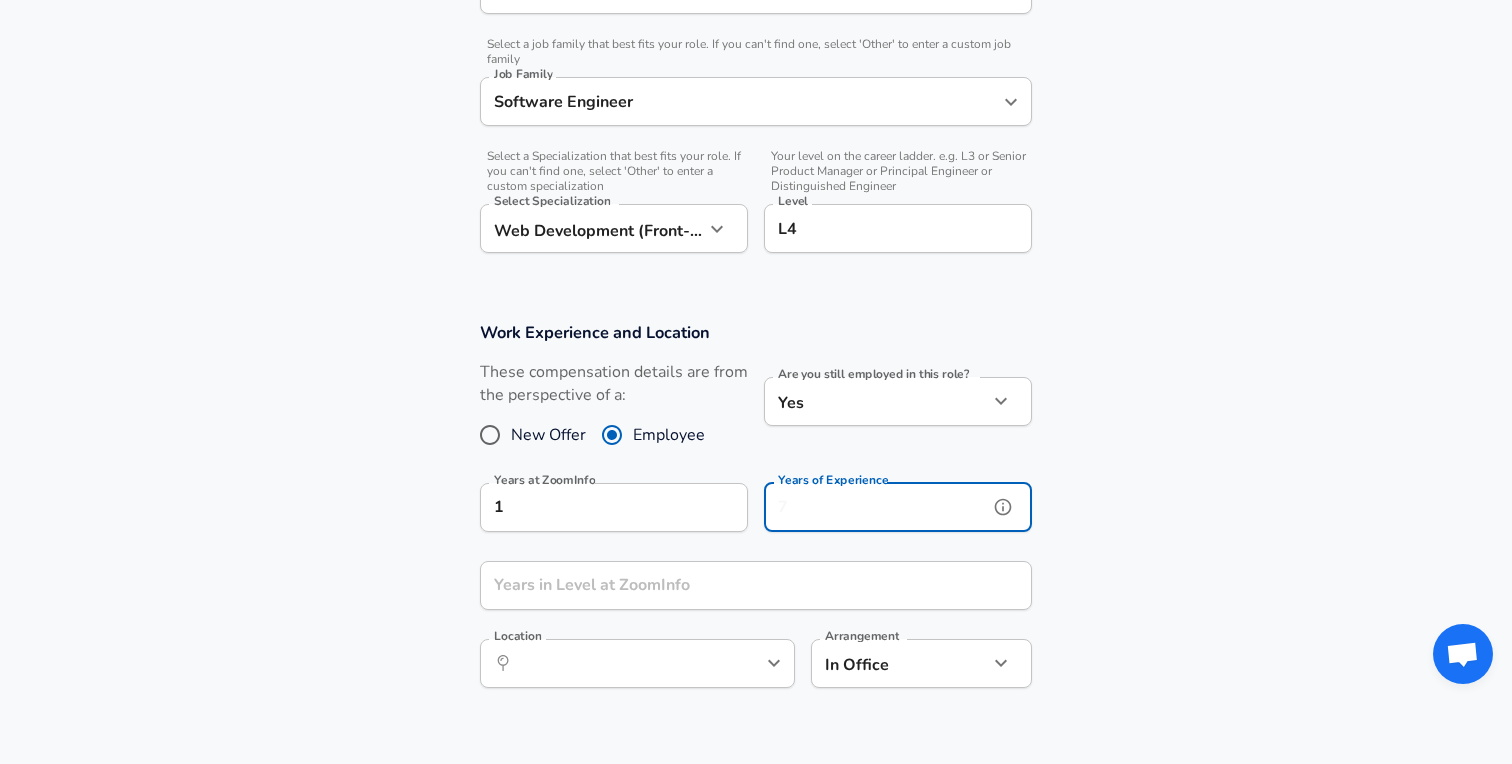 click on "Years of Experience" at bounding box center (876, 507) 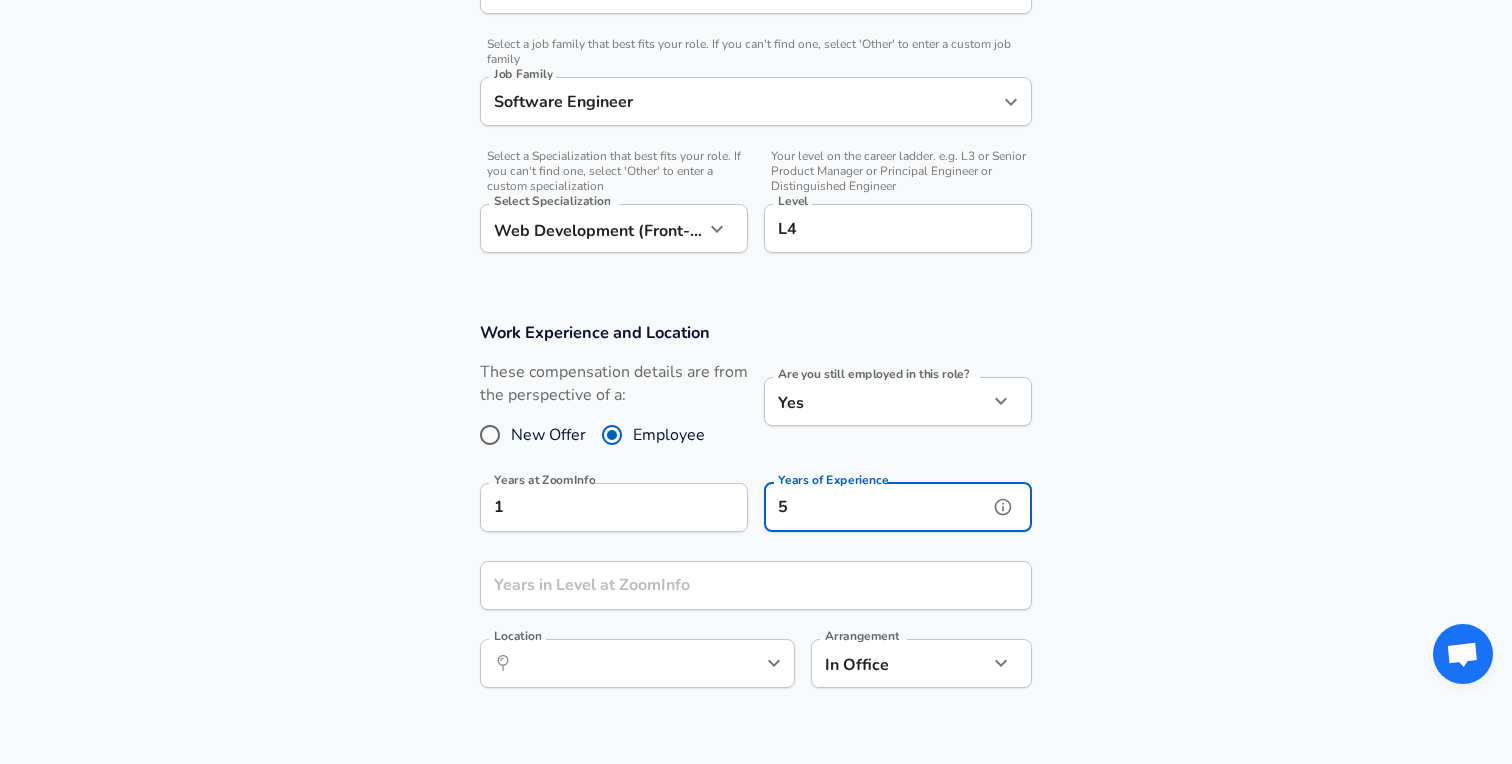 type on "5" 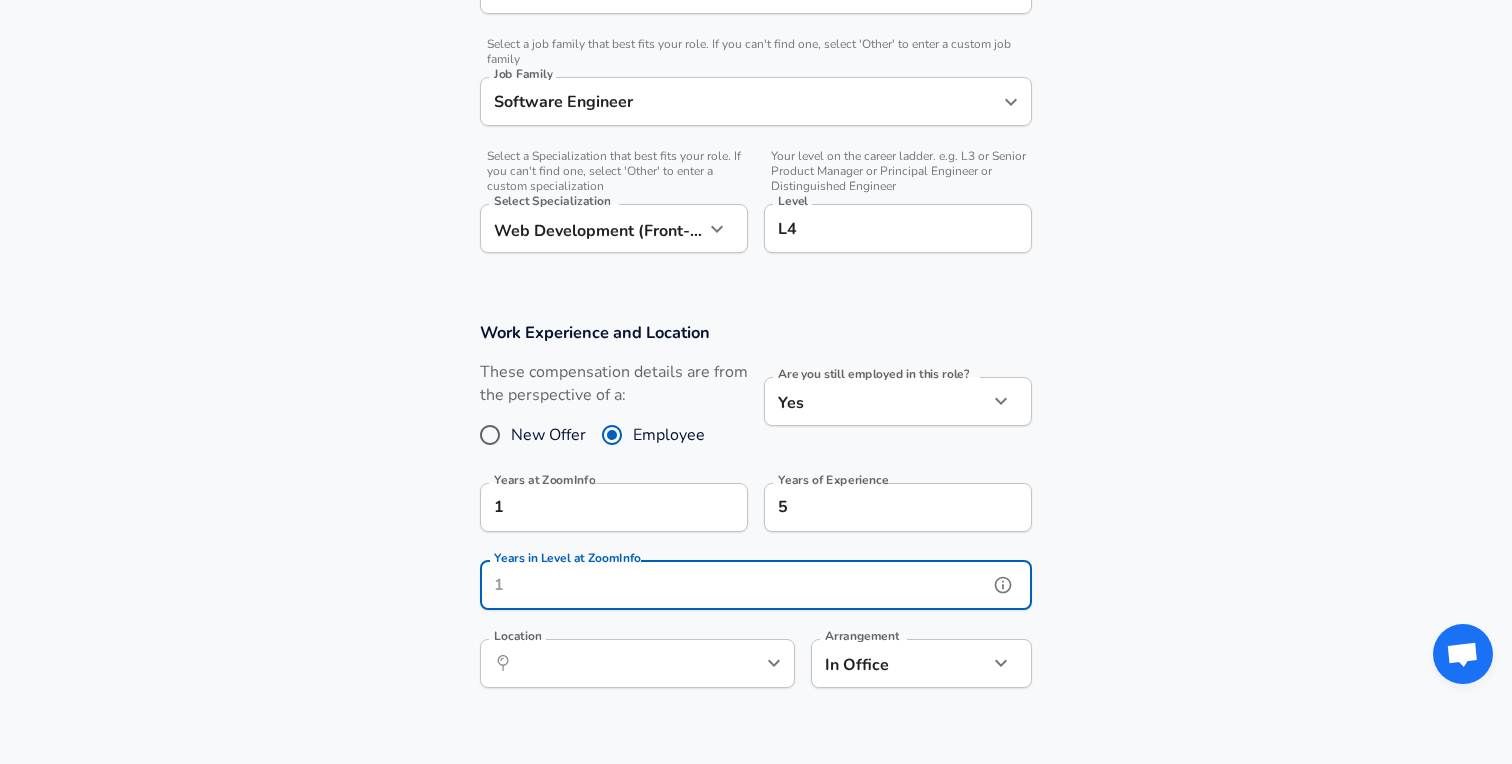 click on "Years in Level at ZoomInfo" at bounding box center [734, 585] 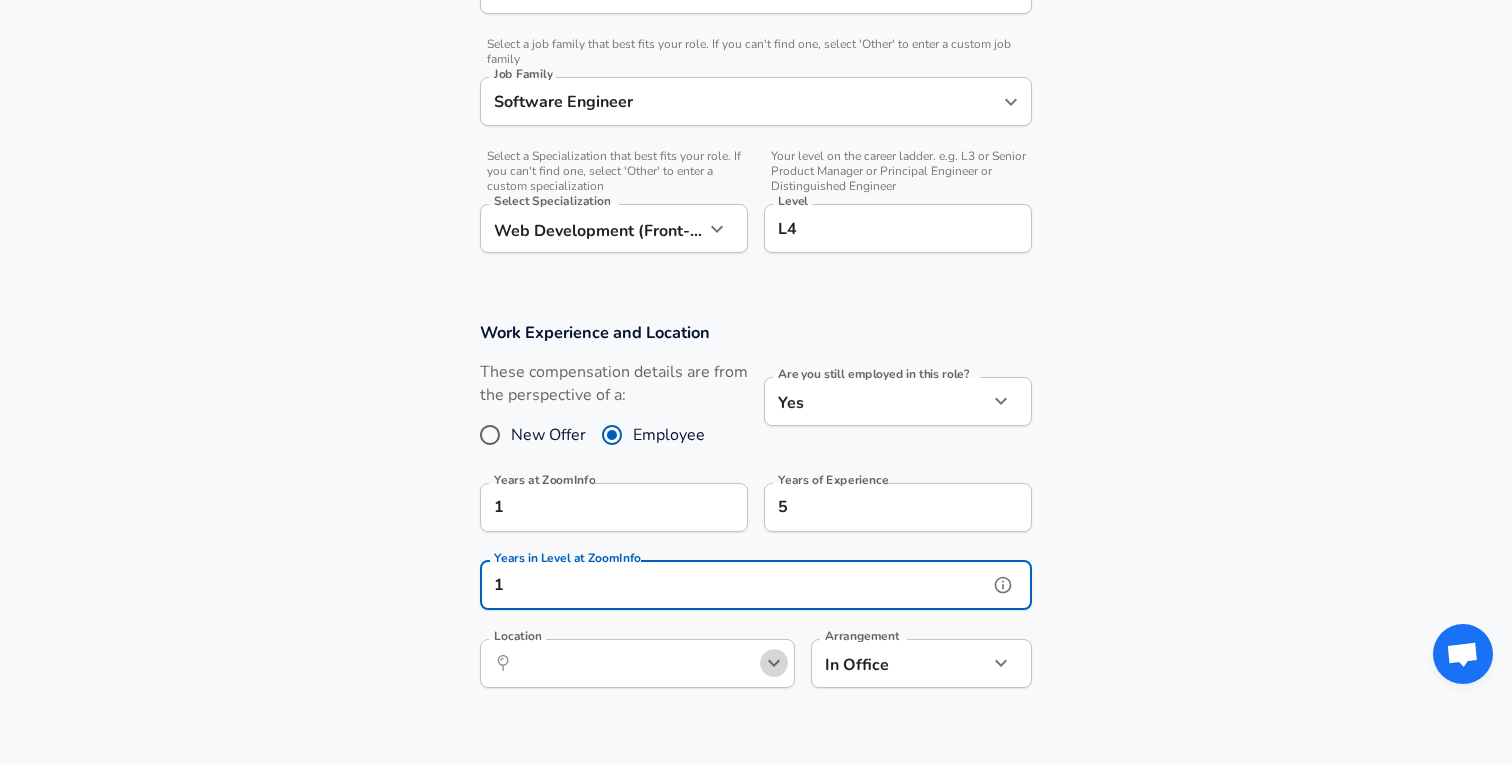 click 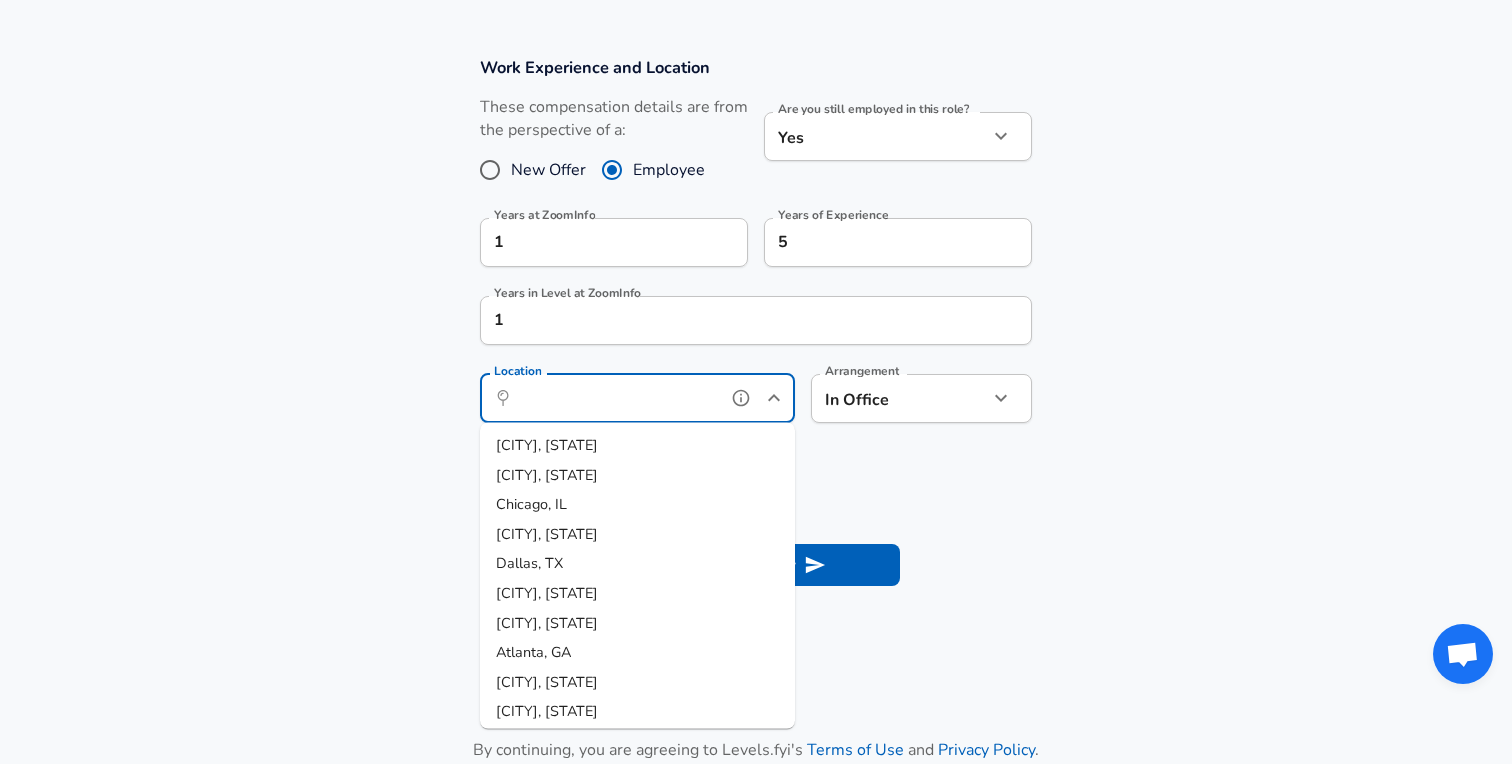 scroll, scrollTop: 883, scrollLeft: 0, axis: vertical 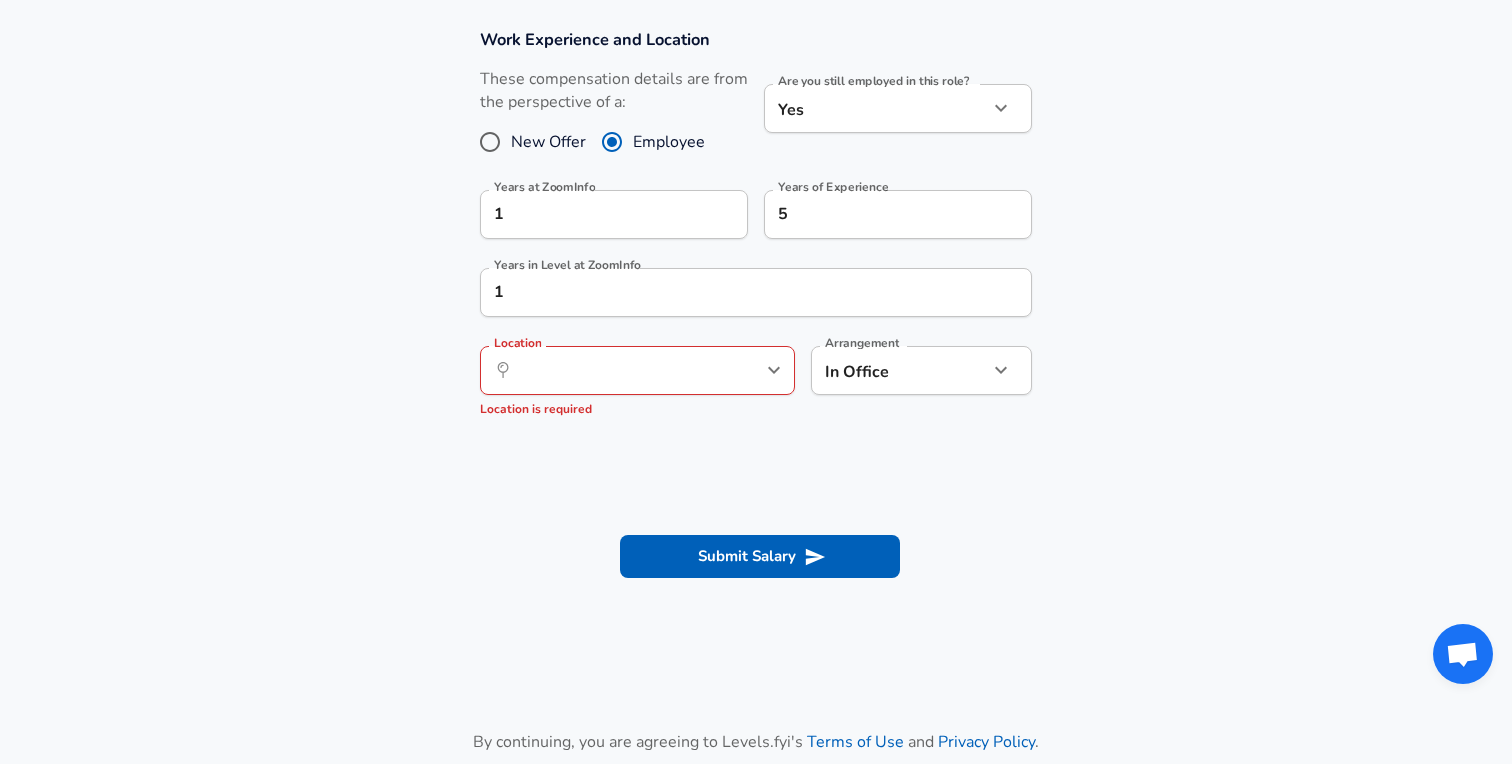 click on "Work Experience and Location These compensation details are from the perspective of a: New Offer Employee Are you still employed in this role? Yes yes Are you still employed in this role? Years at ZoomInfo 1 Years at ZoomInfo Years of Experience 5 Years of Experience Years in Level at ZoomInfo 1 Years in Level at ZoomInfo Location Location Location is required Arrangement In Office office Arrangement" at bounding box center (756, 232) 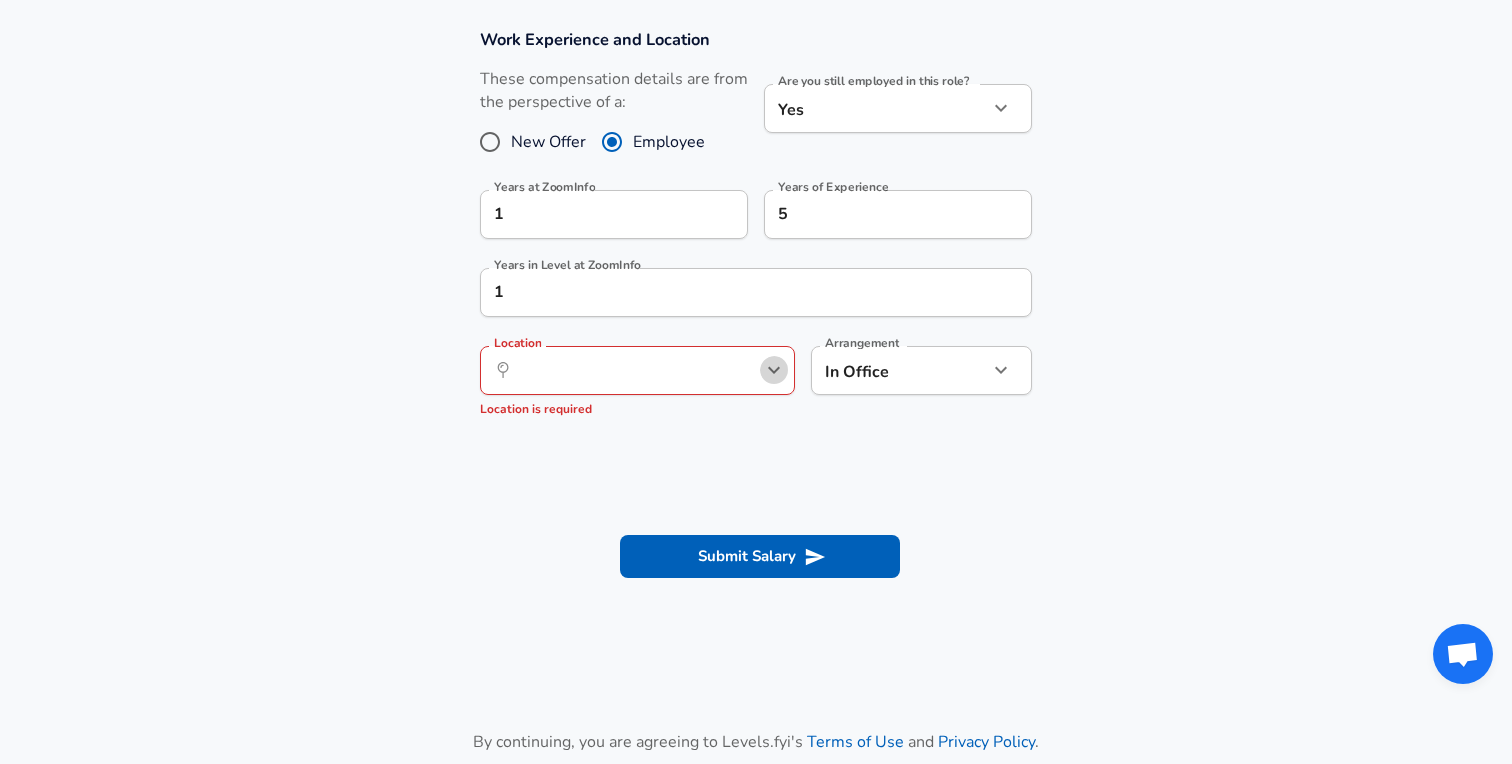 click 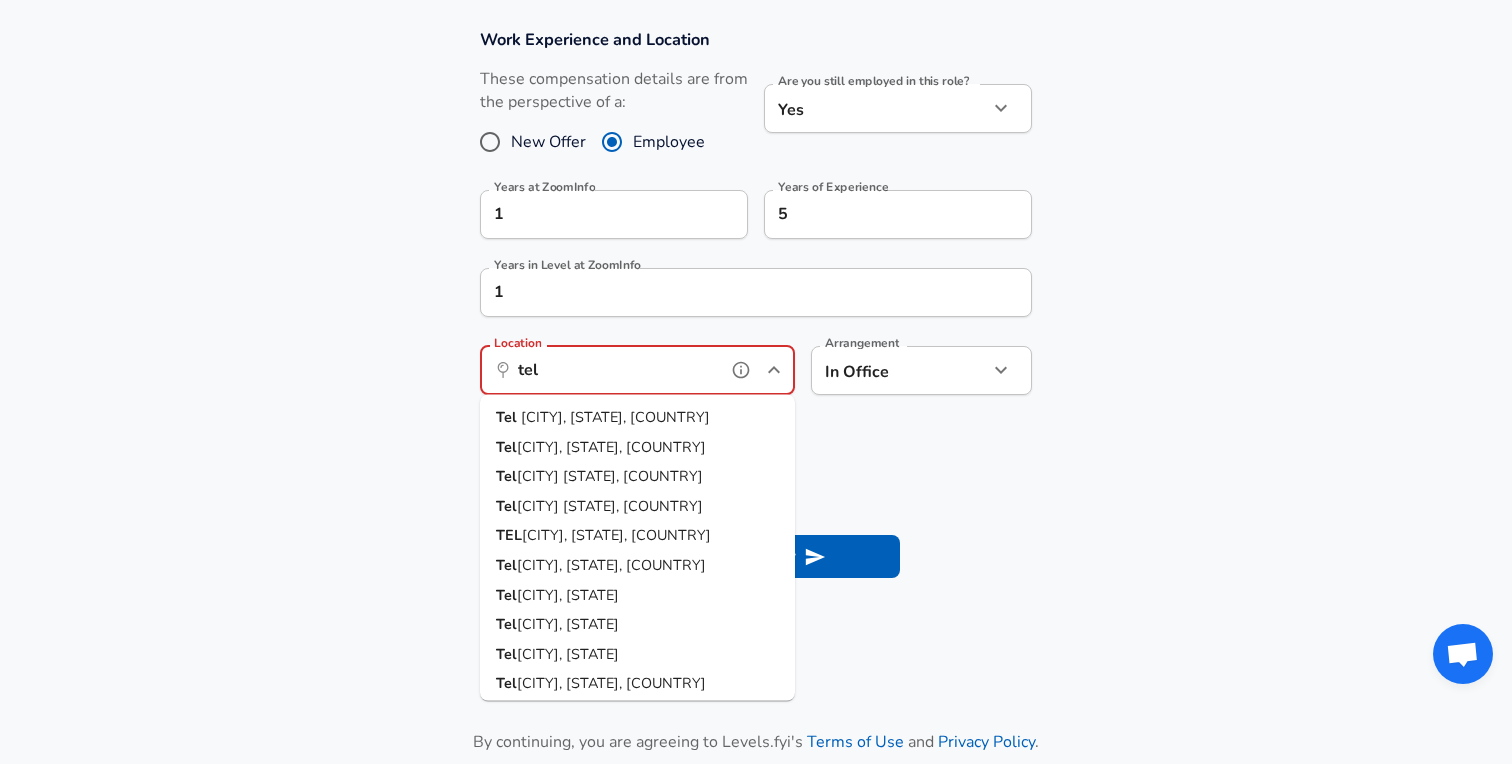 click on "[CITY], [STATE], [COUNTRY]" at bounding box center [637, 418] 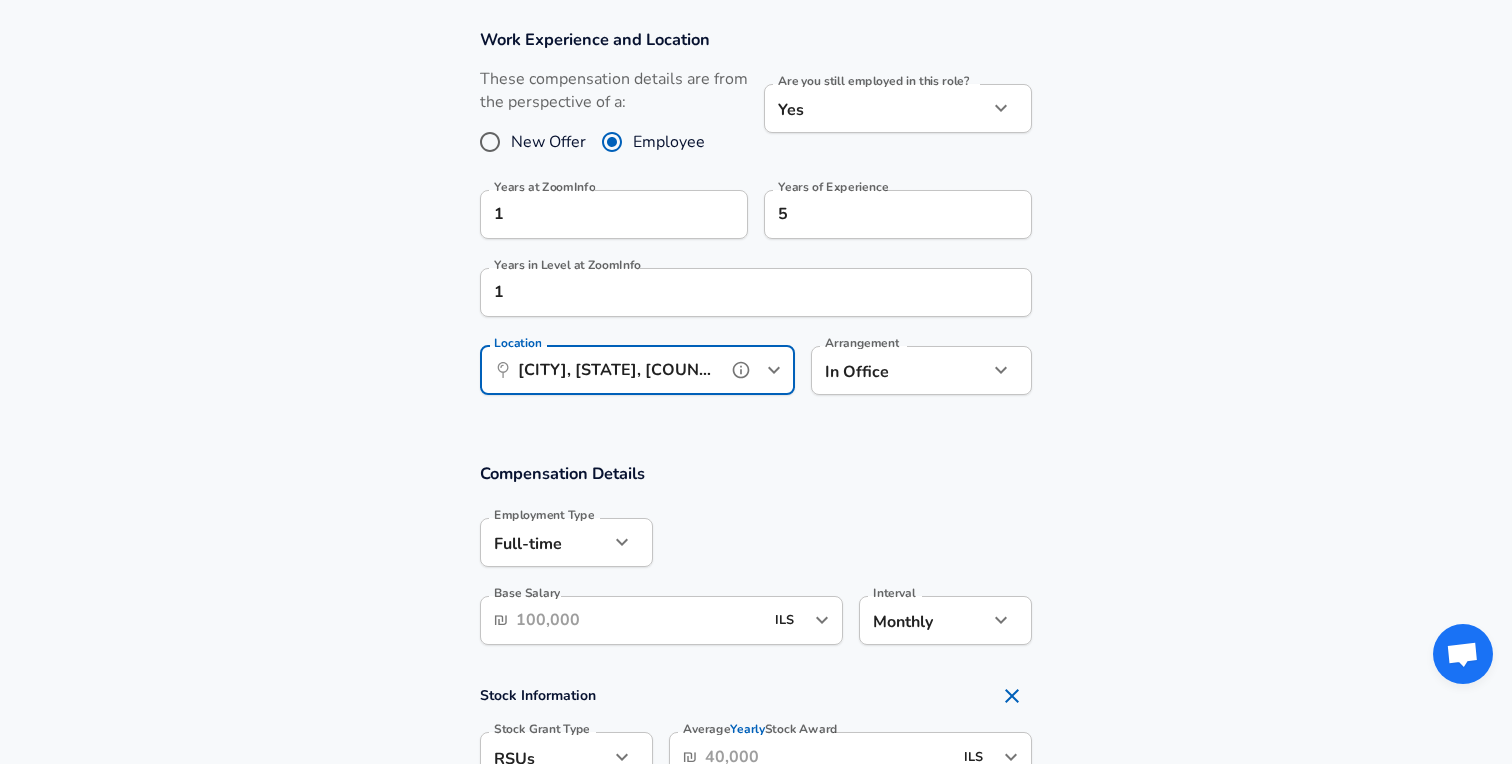 type on "[CITY], [STATE], [COUNTRY]" 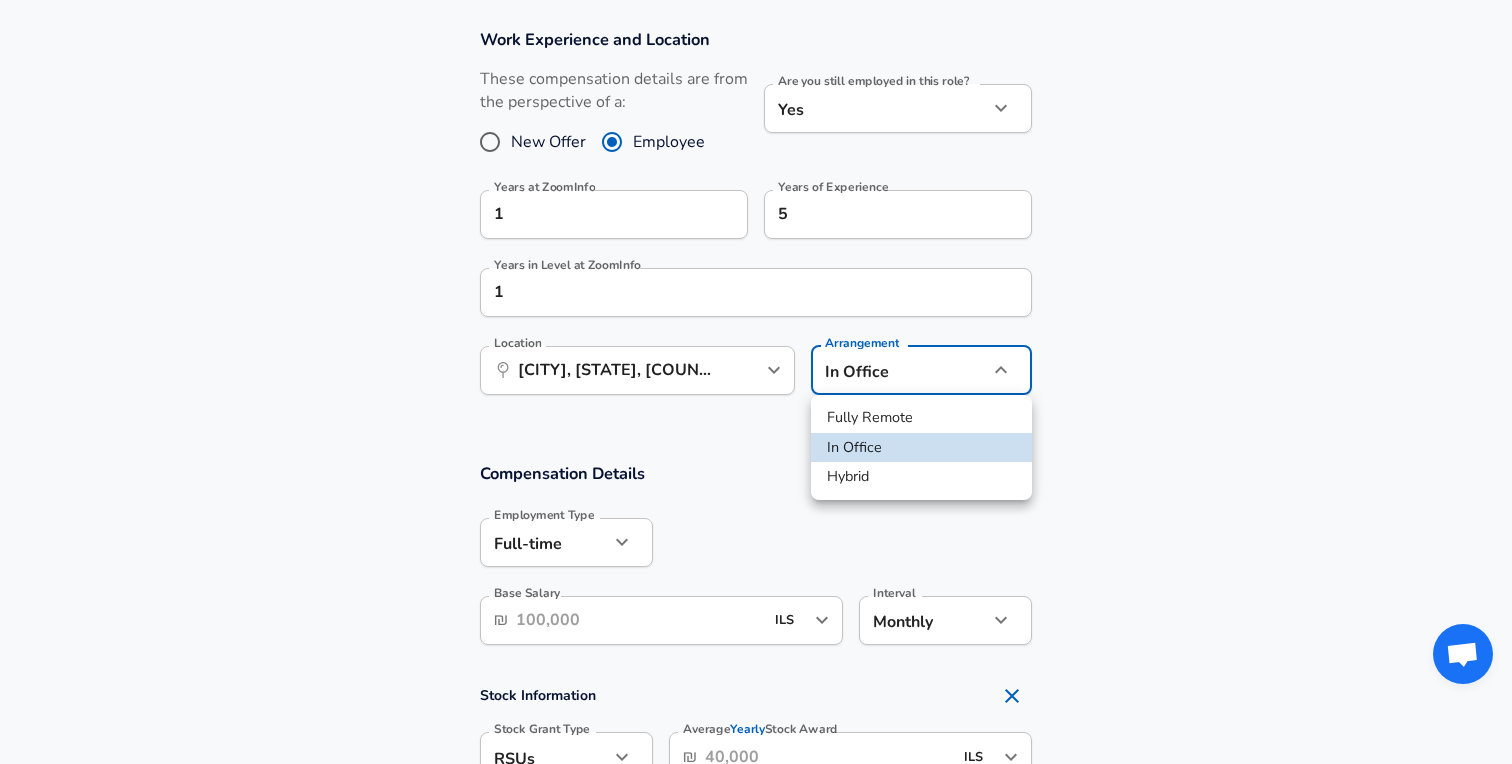 click on "Restart Add Your Salary Upload your offer letter to verify your submission Enhance Privacy and Anonymity No Automatically hides specific fields until there are enough submissions to safely display the full details. More Details Based on your submission and the data points that we have already collected, we will automatically hide and anonymize specific fields if there aren't enough data points to remain sufficiently anonymous. Company & Title Information Enter the company you received your offer from Company ZoomInfo Company Select the title that closest resembles your official title. This should be similar to the title that was present on your offer letter. Title Software Engineer Title Select a job family that best fits your role. If you can't find one, select 'Other' to enter a custom job family Job Family Software Engineer Job Family Select a Specialization that best fits your role. If you can't find one, select 'Other' to enter a custom specialization Select Specialization Level L4 Level 1" at bounding box center (756, -501) 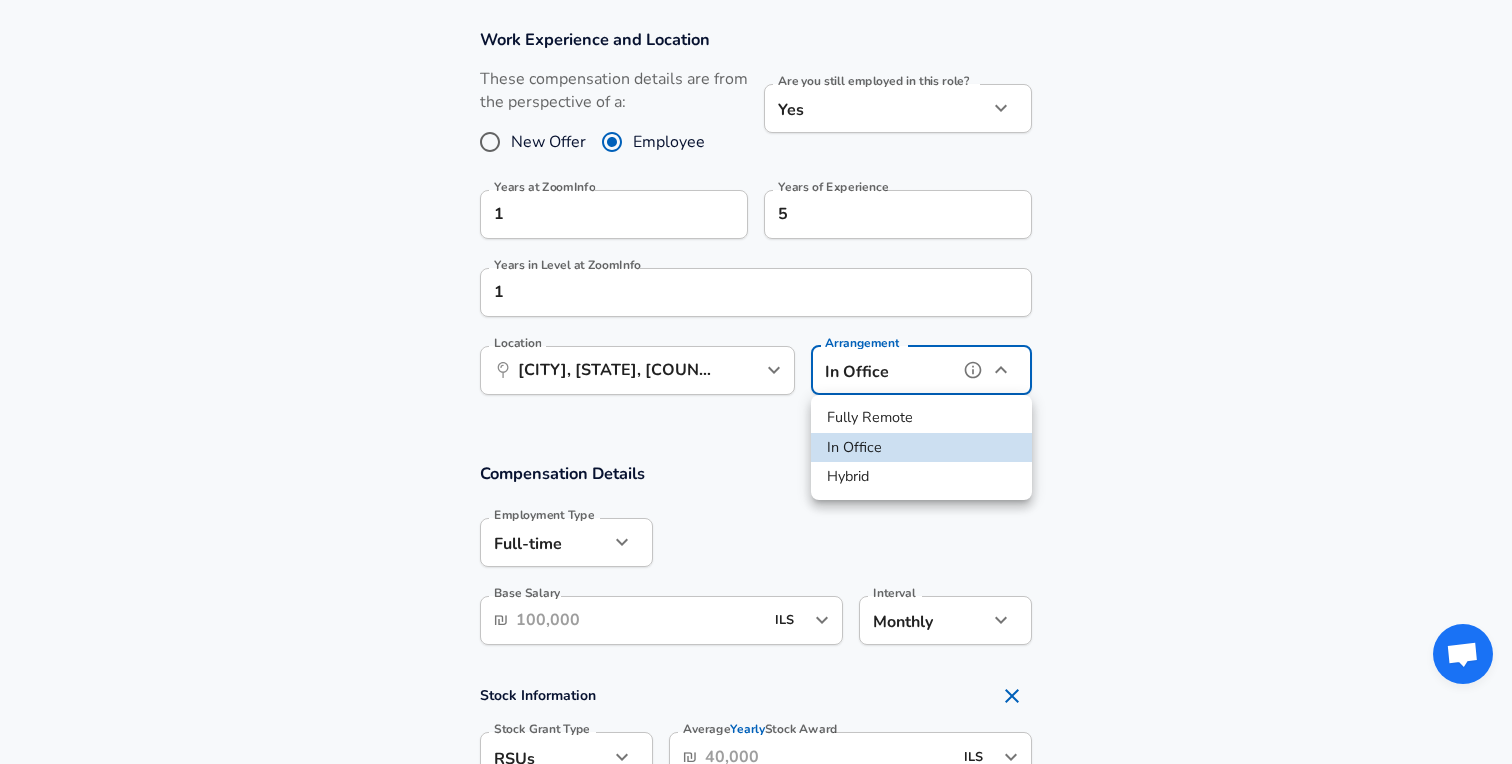 type on "hybrid" 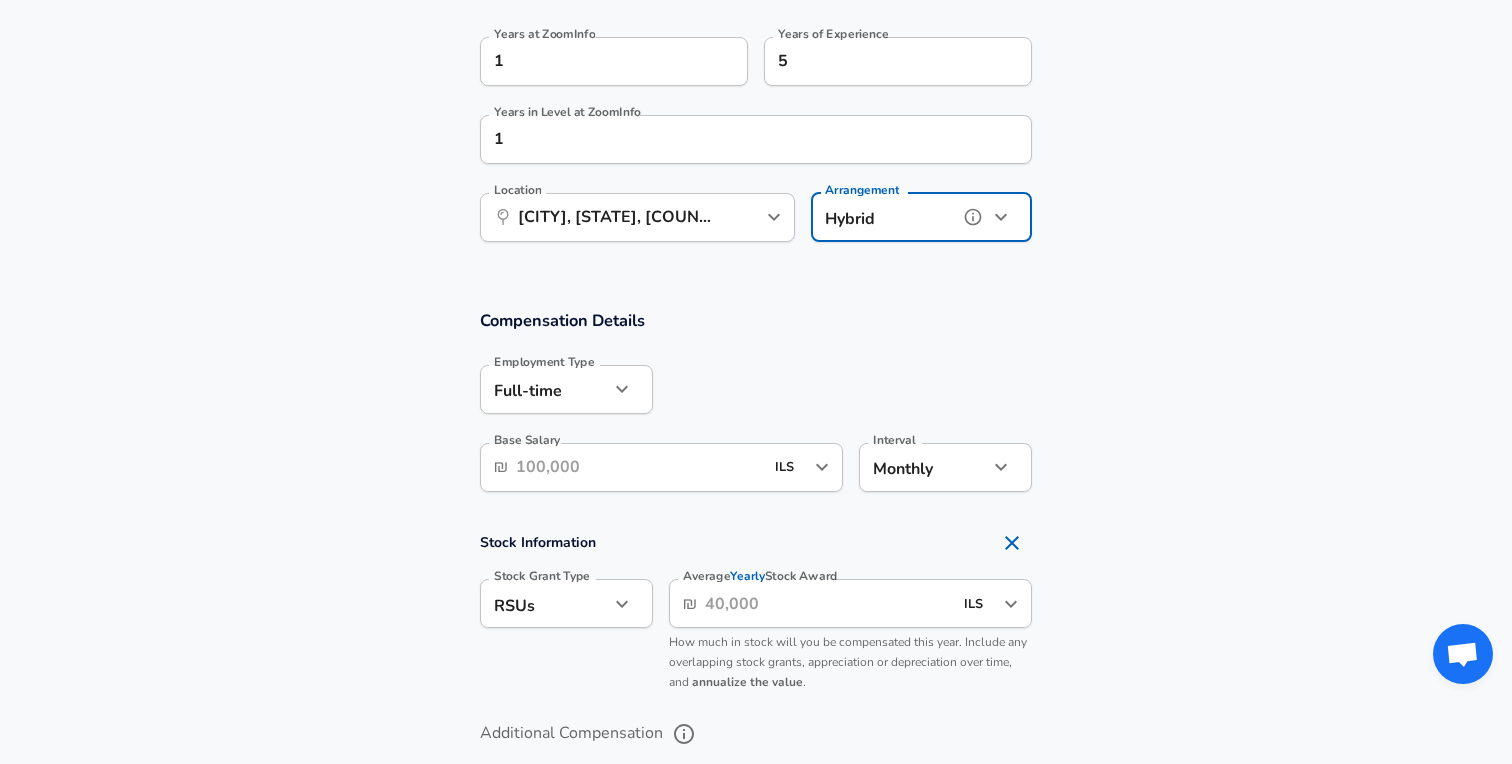 scroll, scrollTop: 1039, scrollLeft: 0, axis: vertical 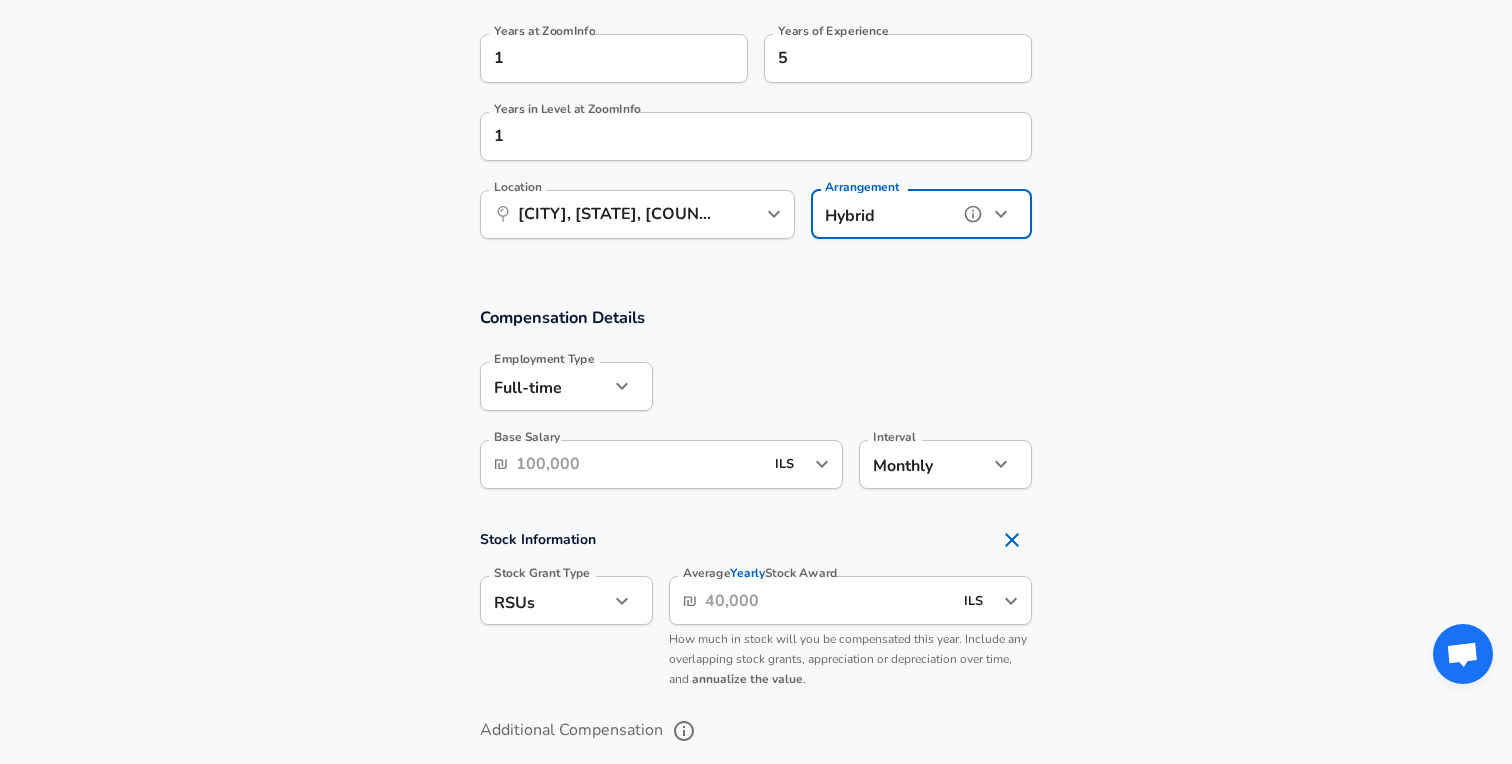 click 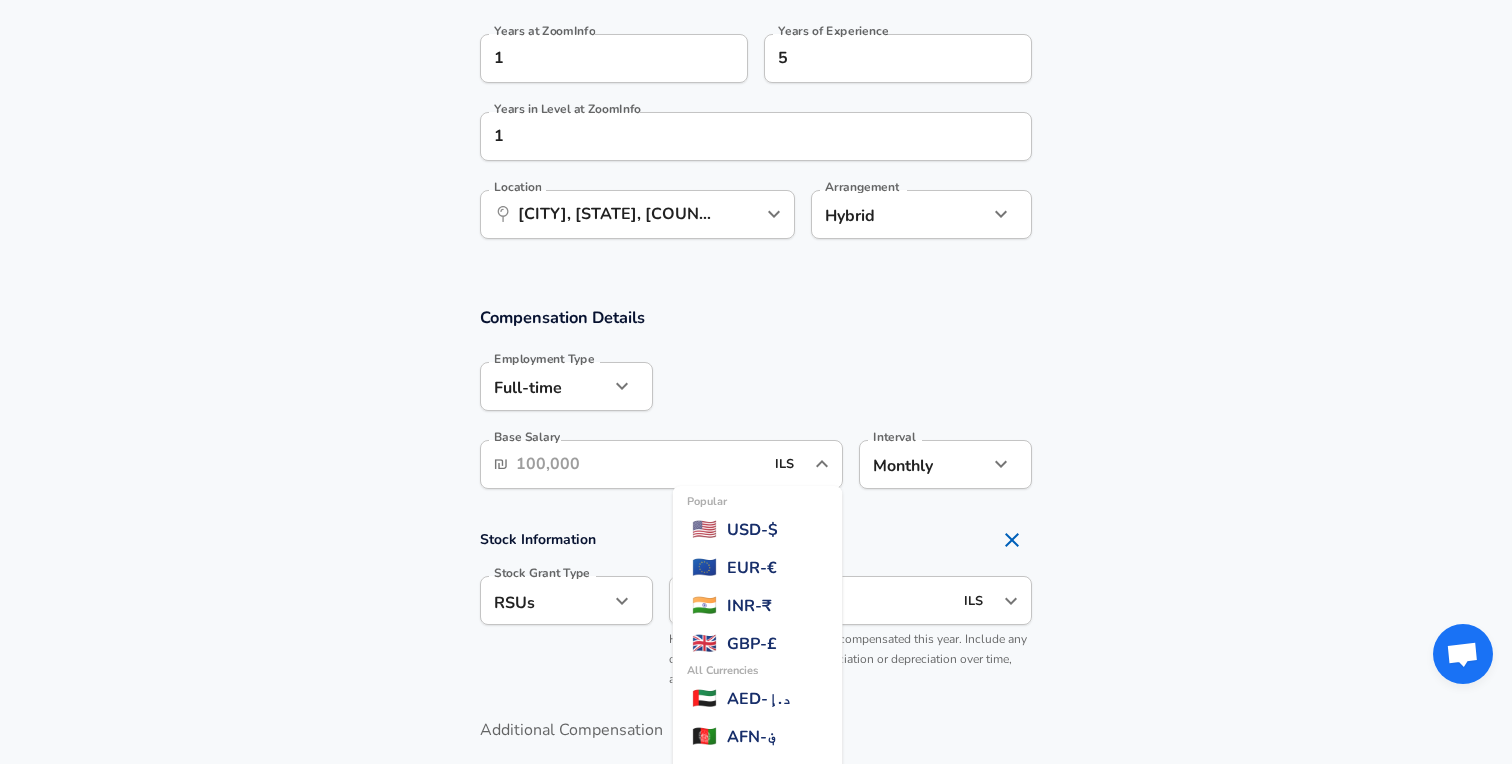 scroll, scrollTop: 2206, scrollLeft: 0, axis: vertical 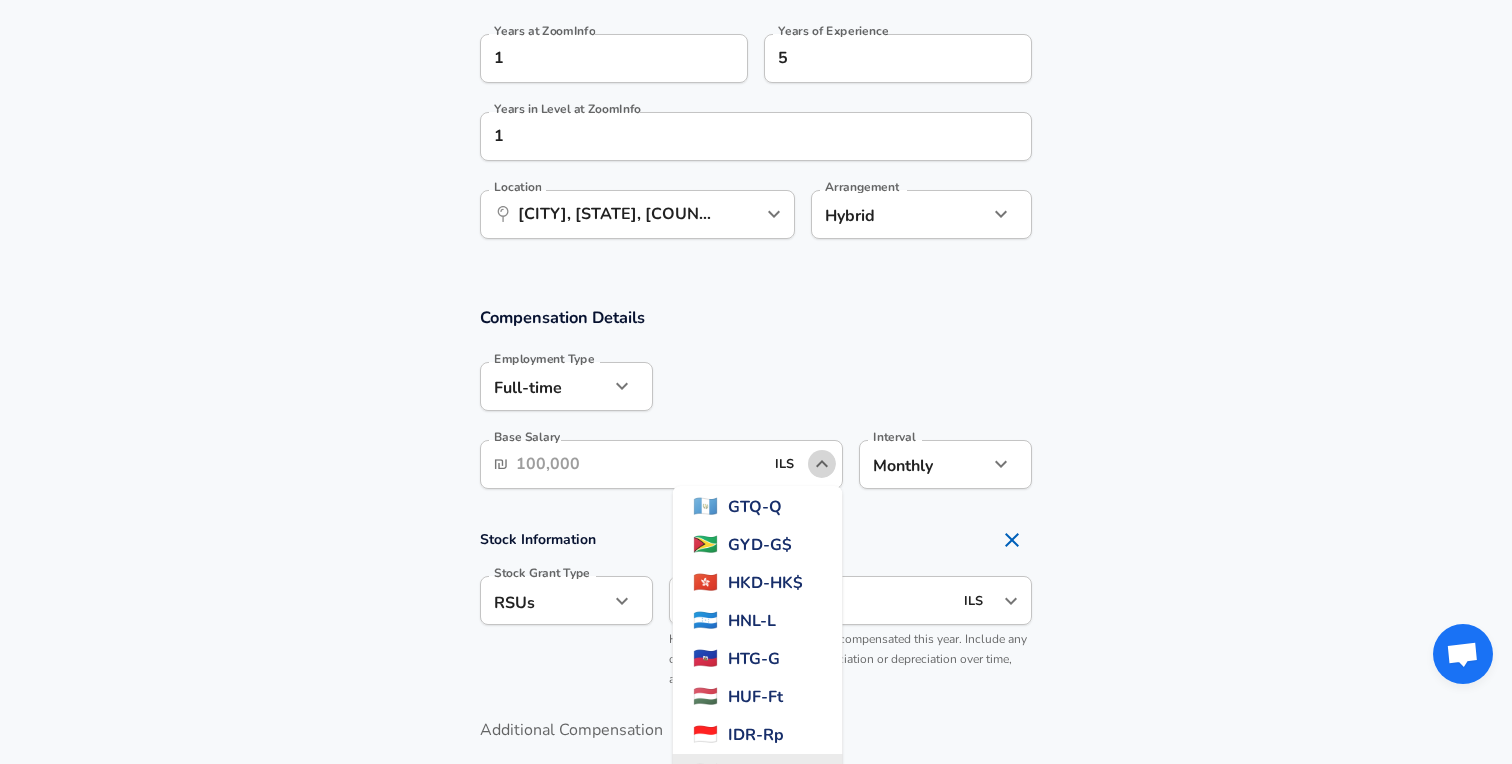 click 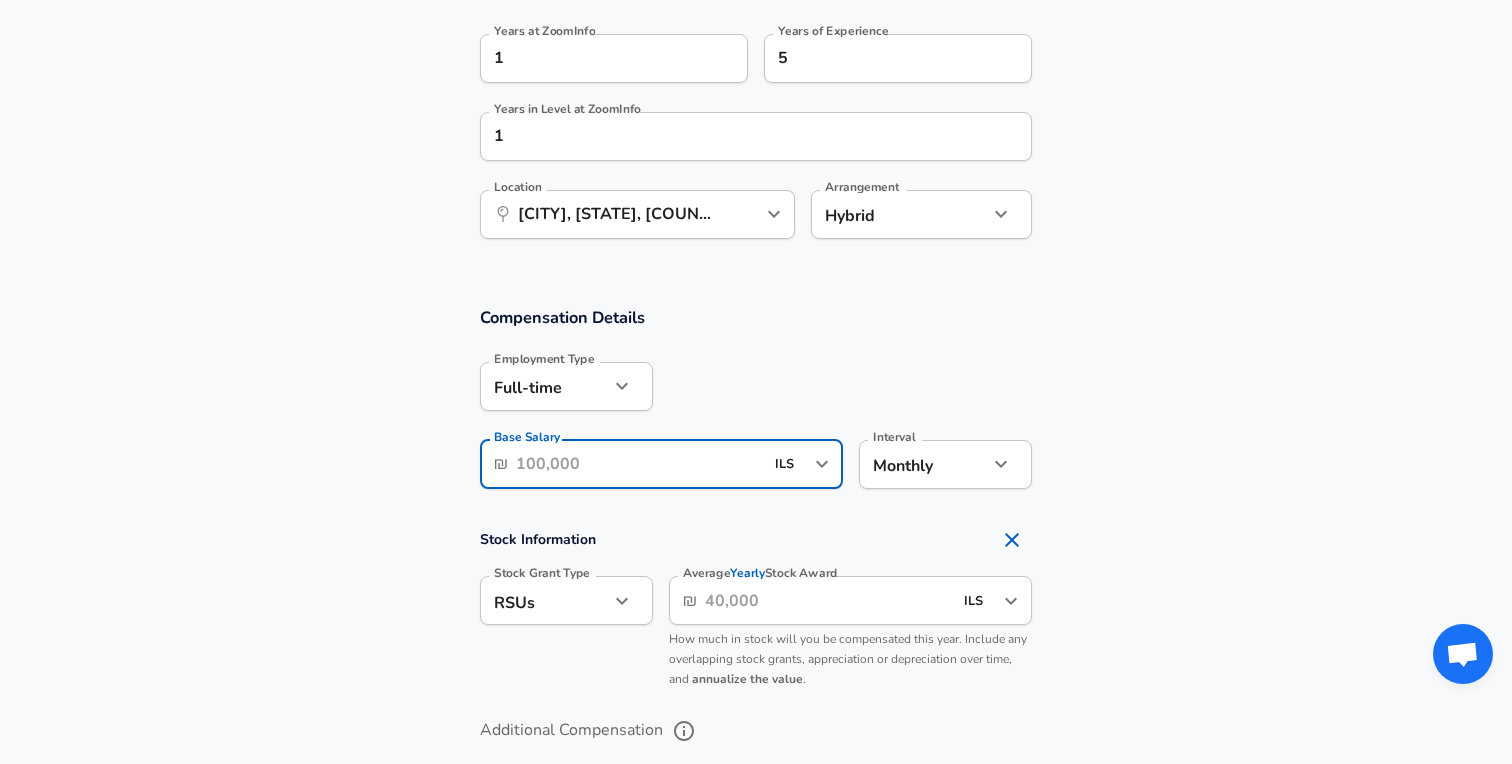 click on "Base Salary" at bounding box center [639, 464] 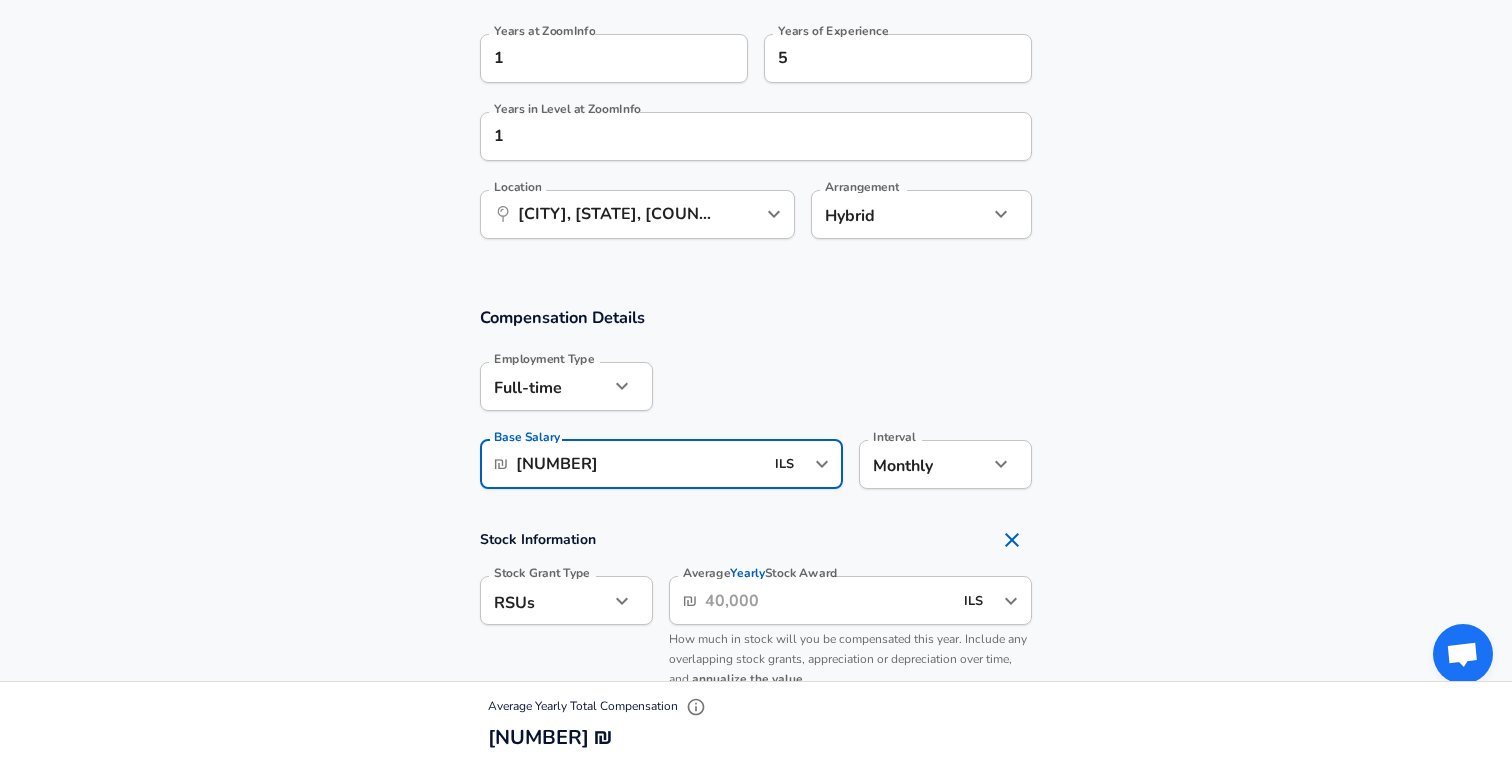 type on "[NUMBER]" 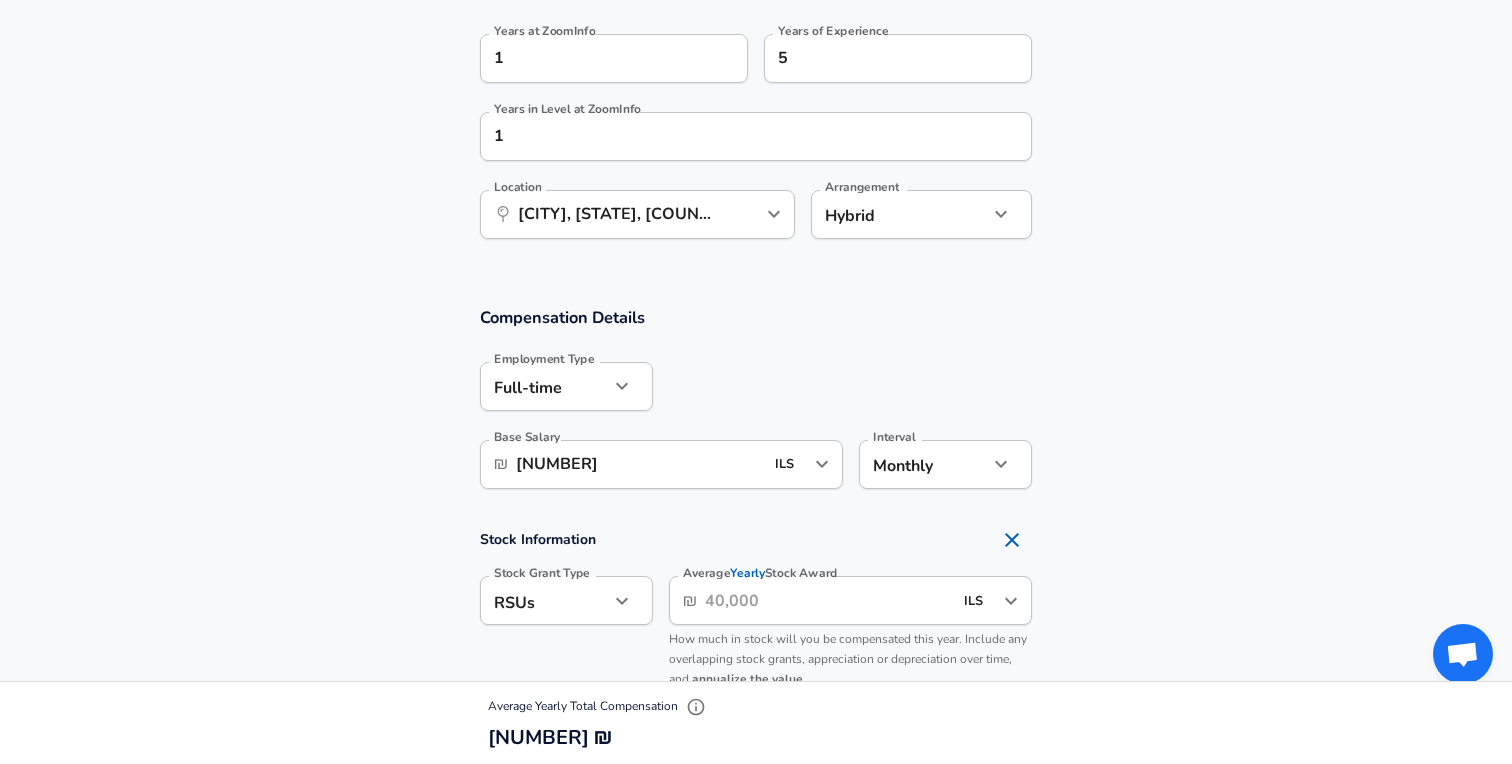 click on "Compensation Details Employment Type Full-time full_time Employment Type Base Salary ₪ [NUMBER] ILS Base Salary Interval Monthly monthly Interval" at bounding box center [756, 404] 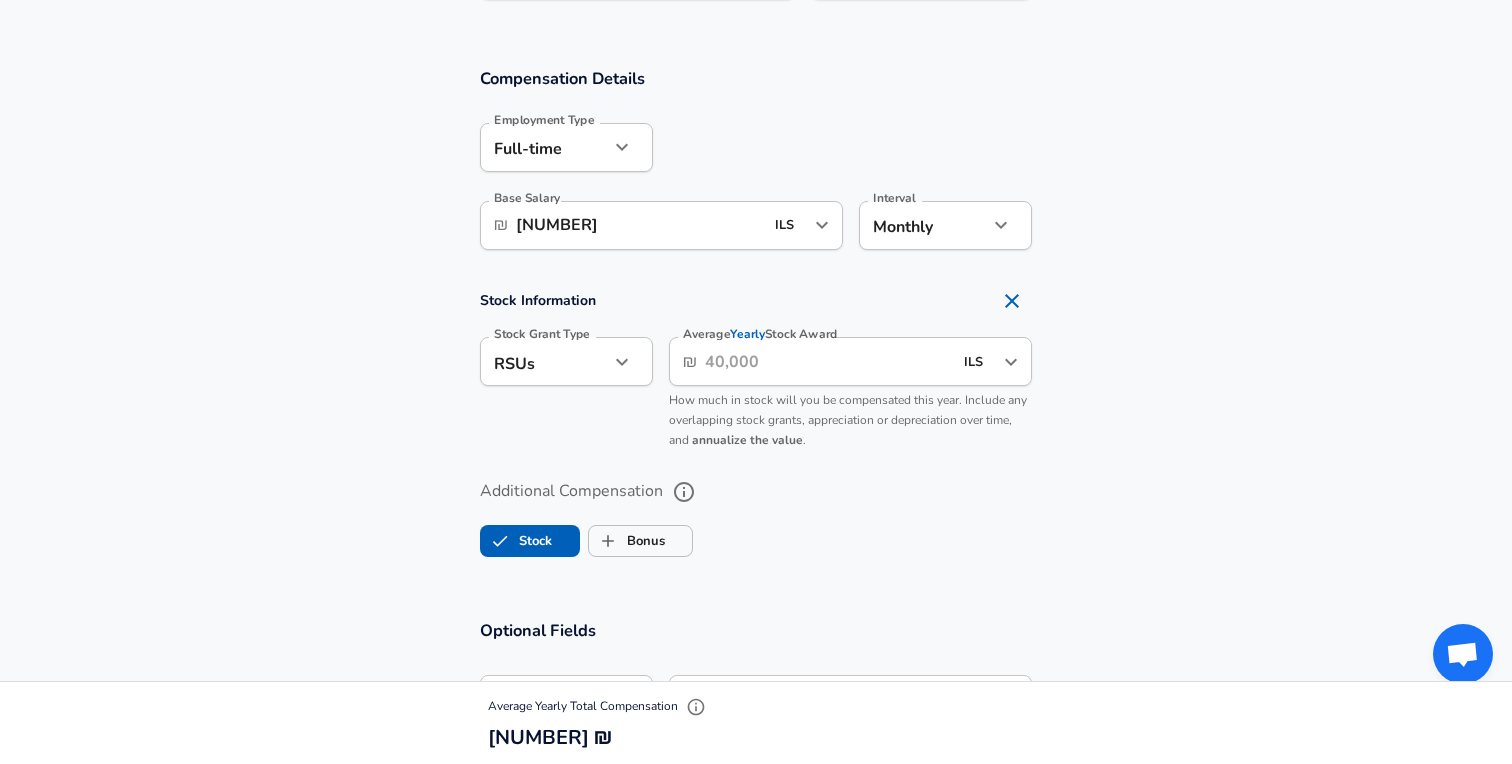 scroll, scrollTop: 1280, scrollLeft: 0, axis: vertical 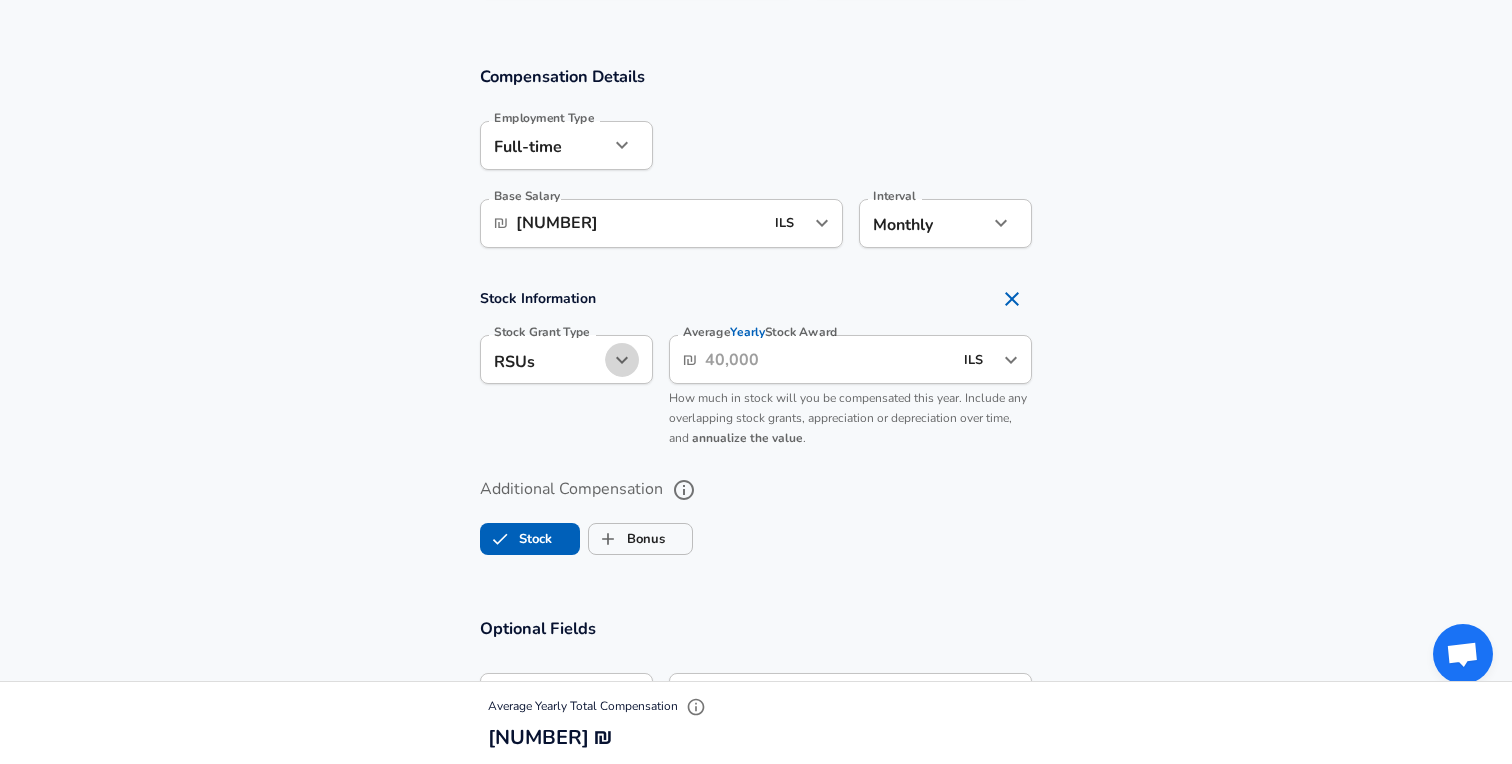 click at bounding box center [622, 360] 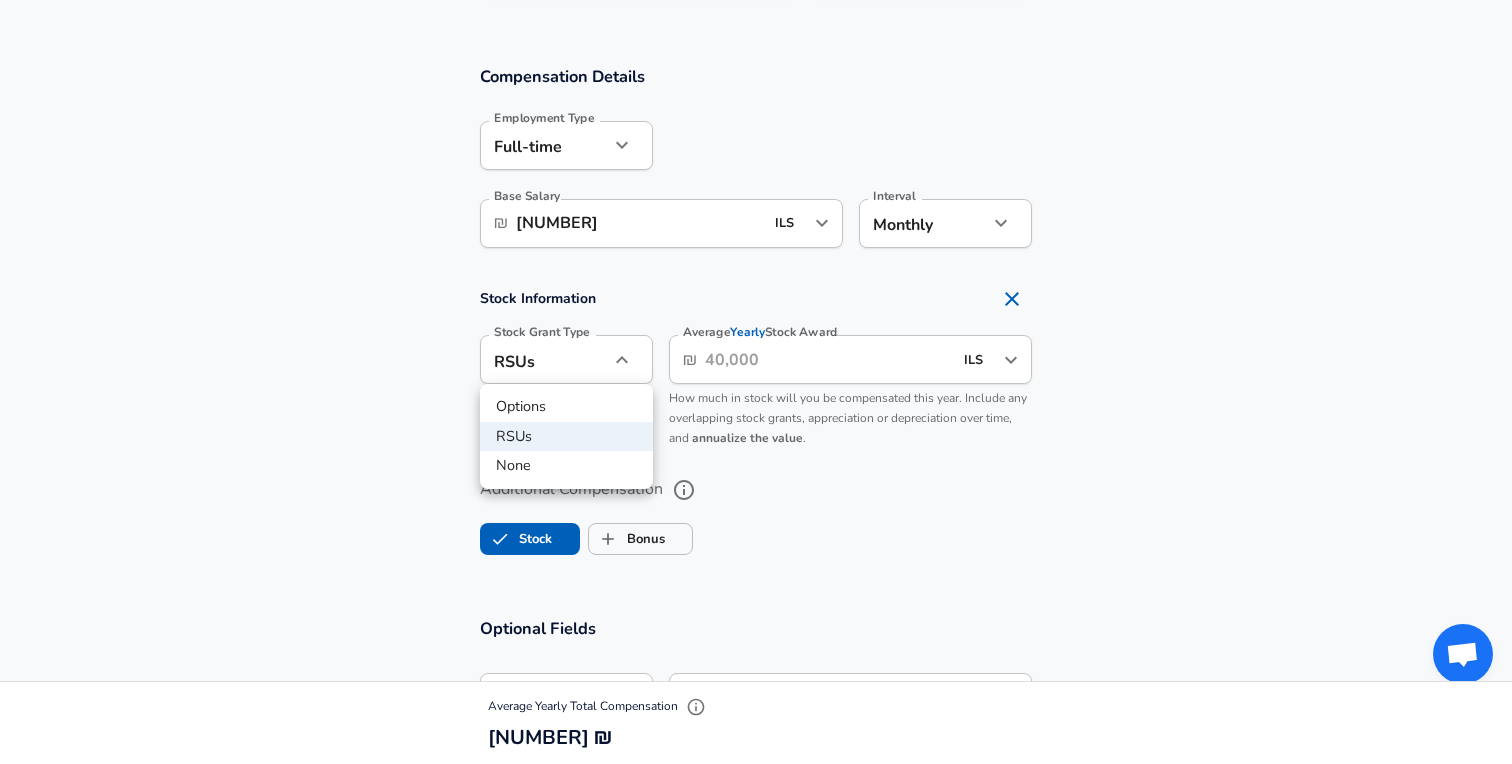 click at bounding box center [756, 382] 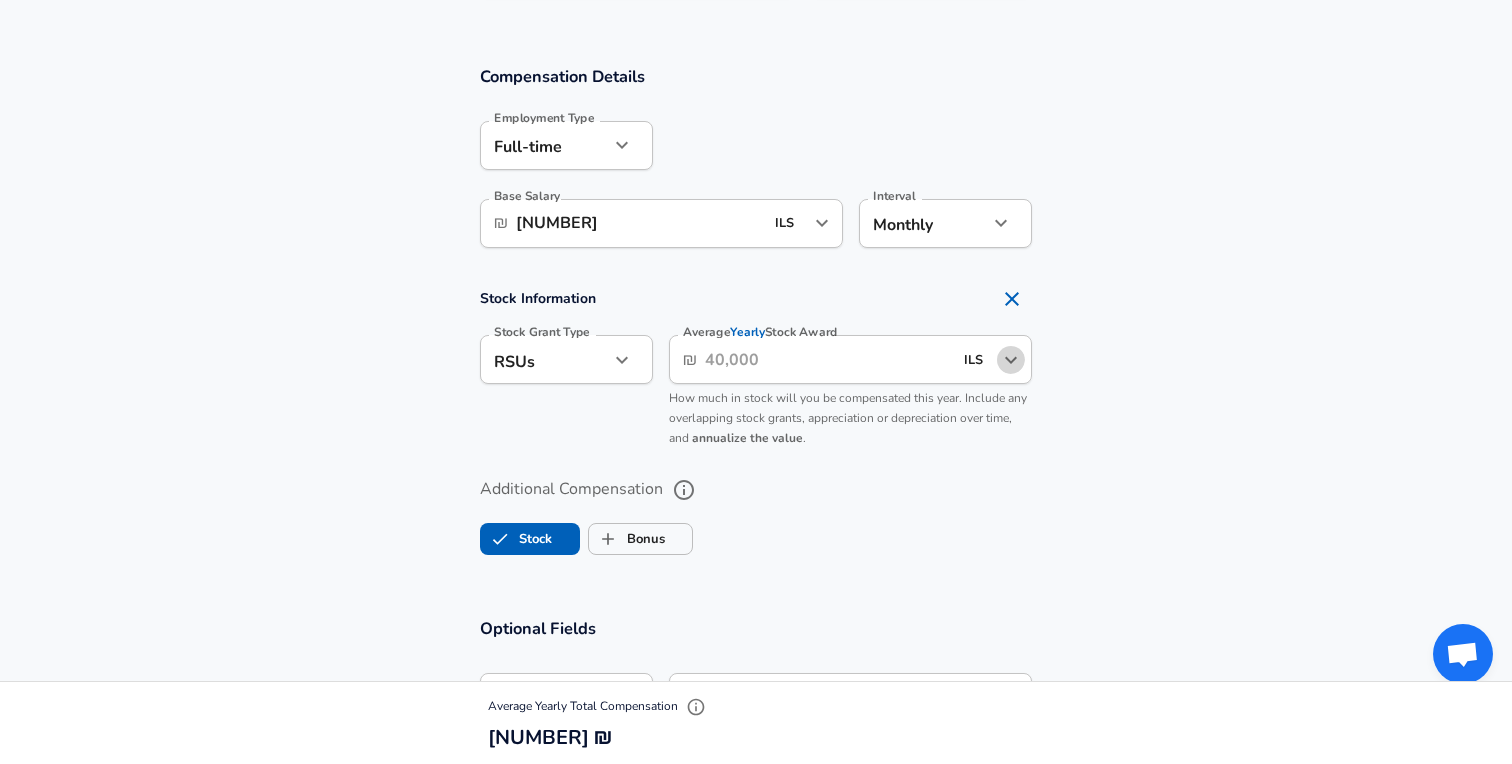 click 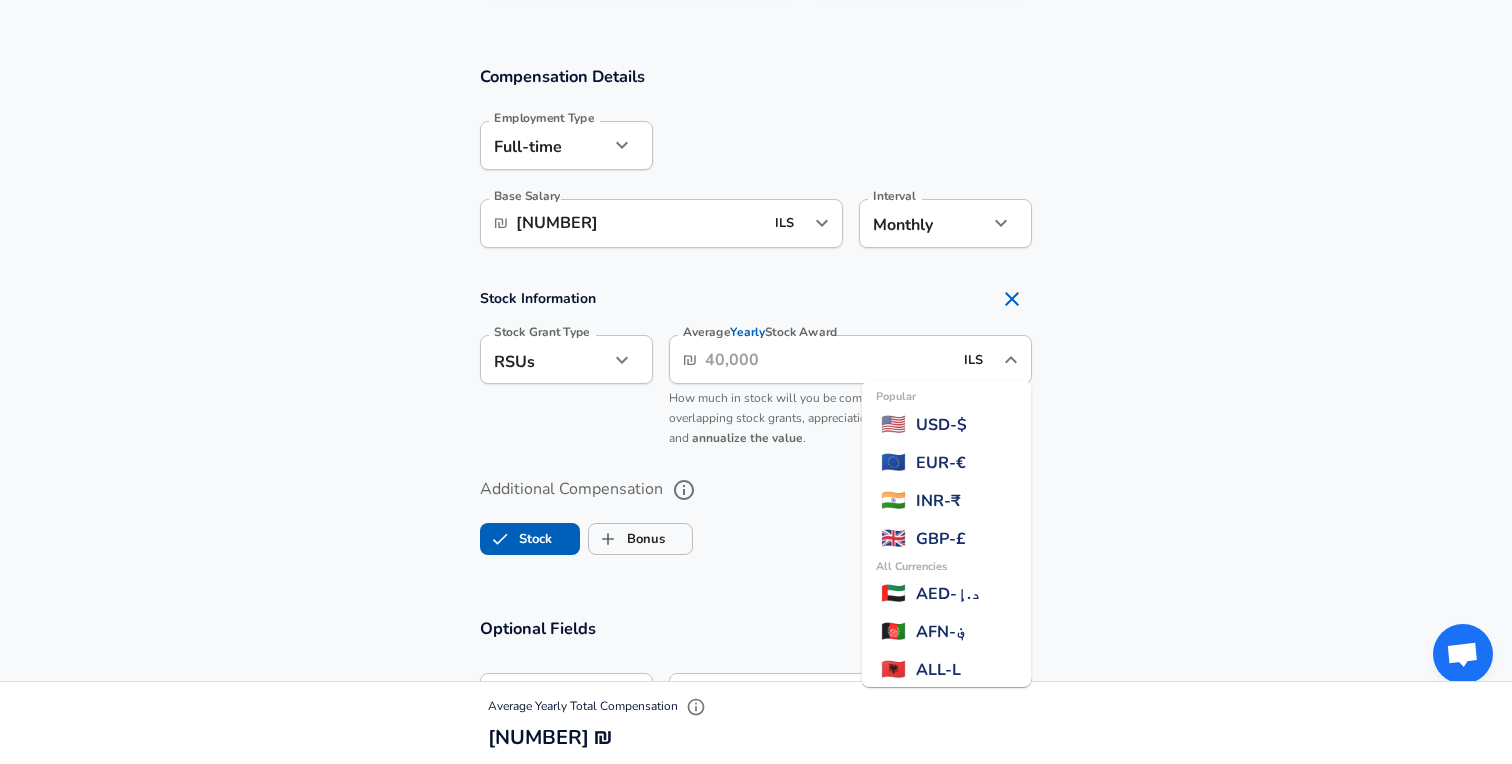 scroll, scrollTop: 2206, scrollLeft: 0, axis: vertical 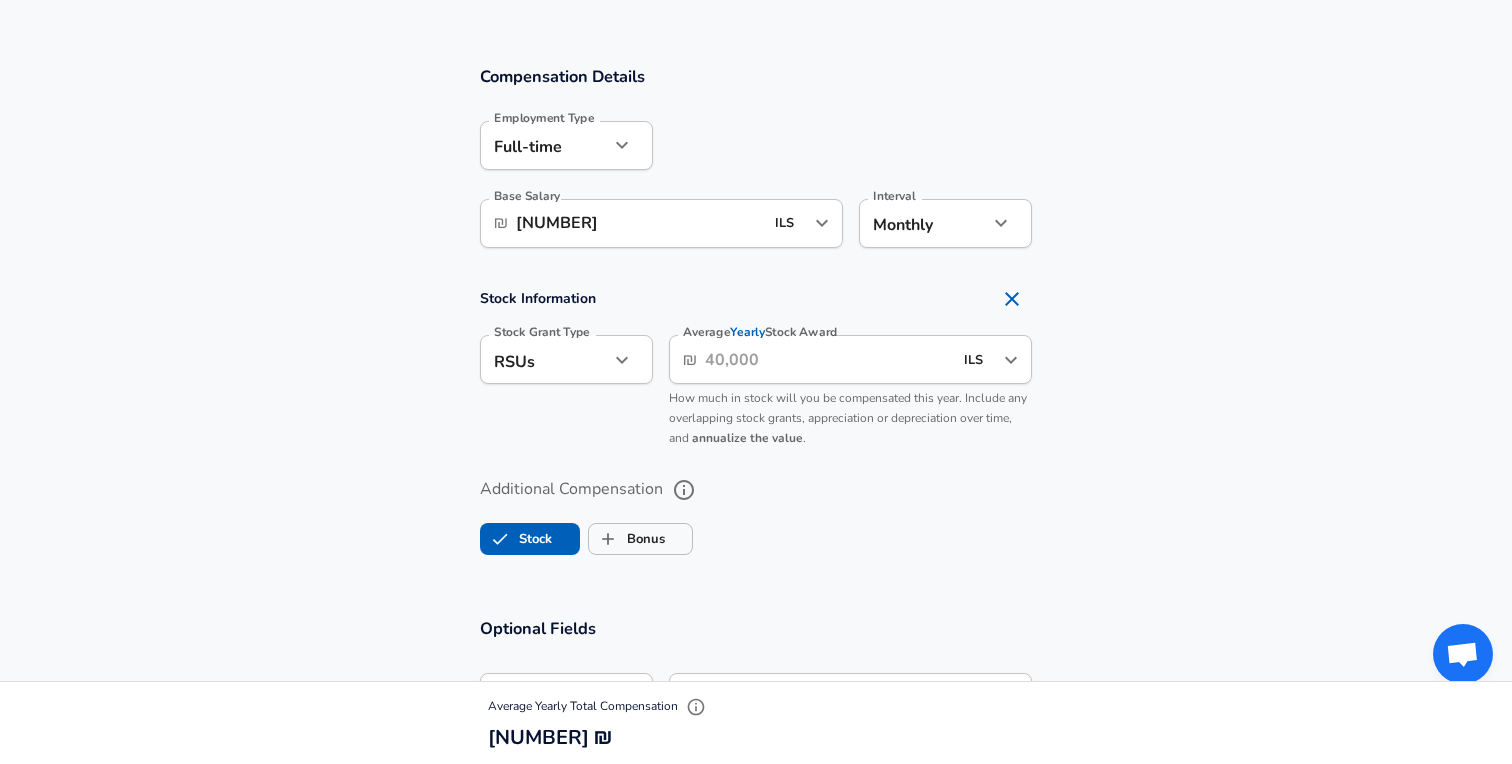 click on "Stock Information Stock Grant Type RSUs stock Stock Grant Type Average Yearly Stock Award ₪ ILS Average Yearly Stock Award How much in stock will you be compensated this year. Include any overlapping stock grants, appreciation or depreciation over time, and annualize the value." at bounding box center [756, 368] 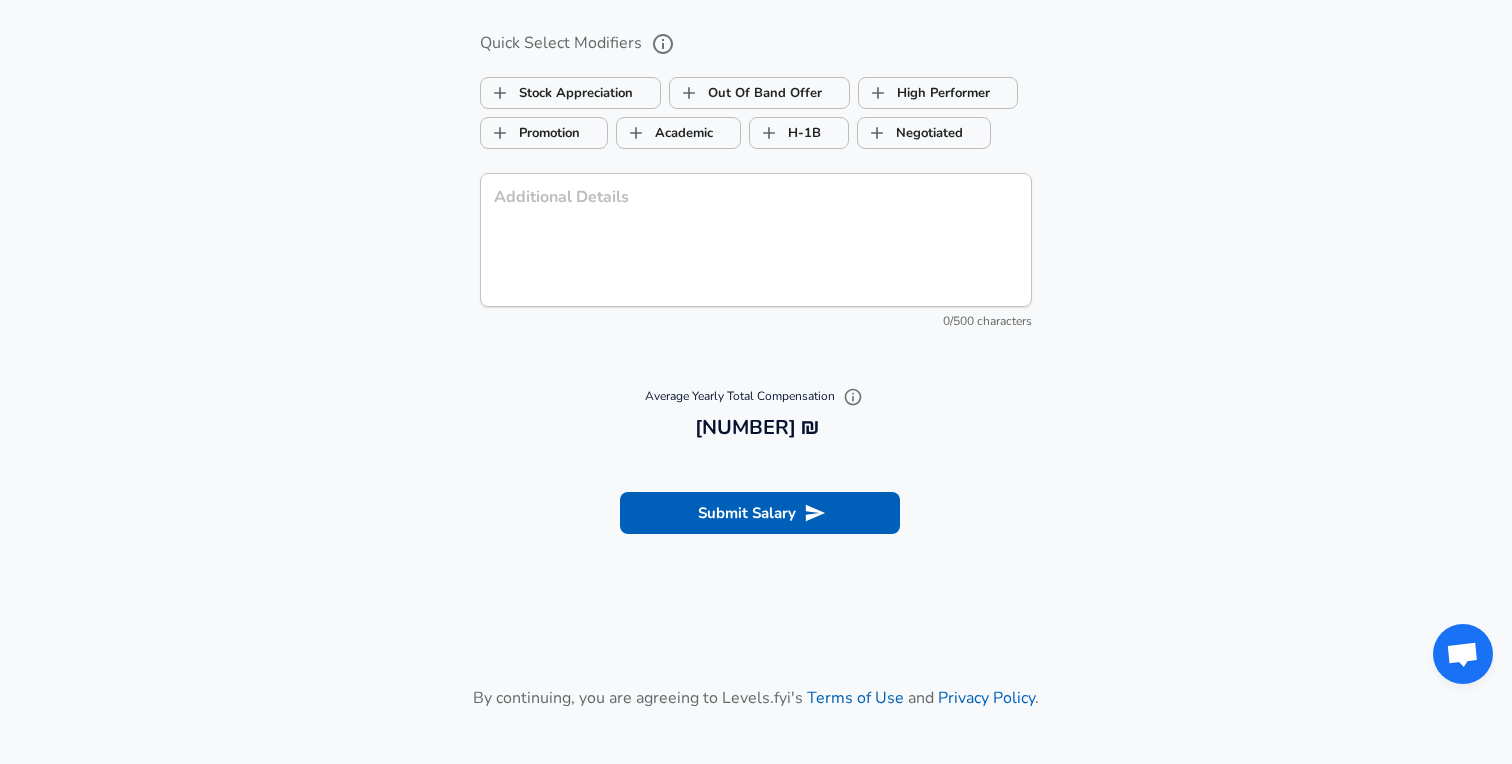 scroll, scrollTop: 1902, scrollLeft: 0, axis: vertical 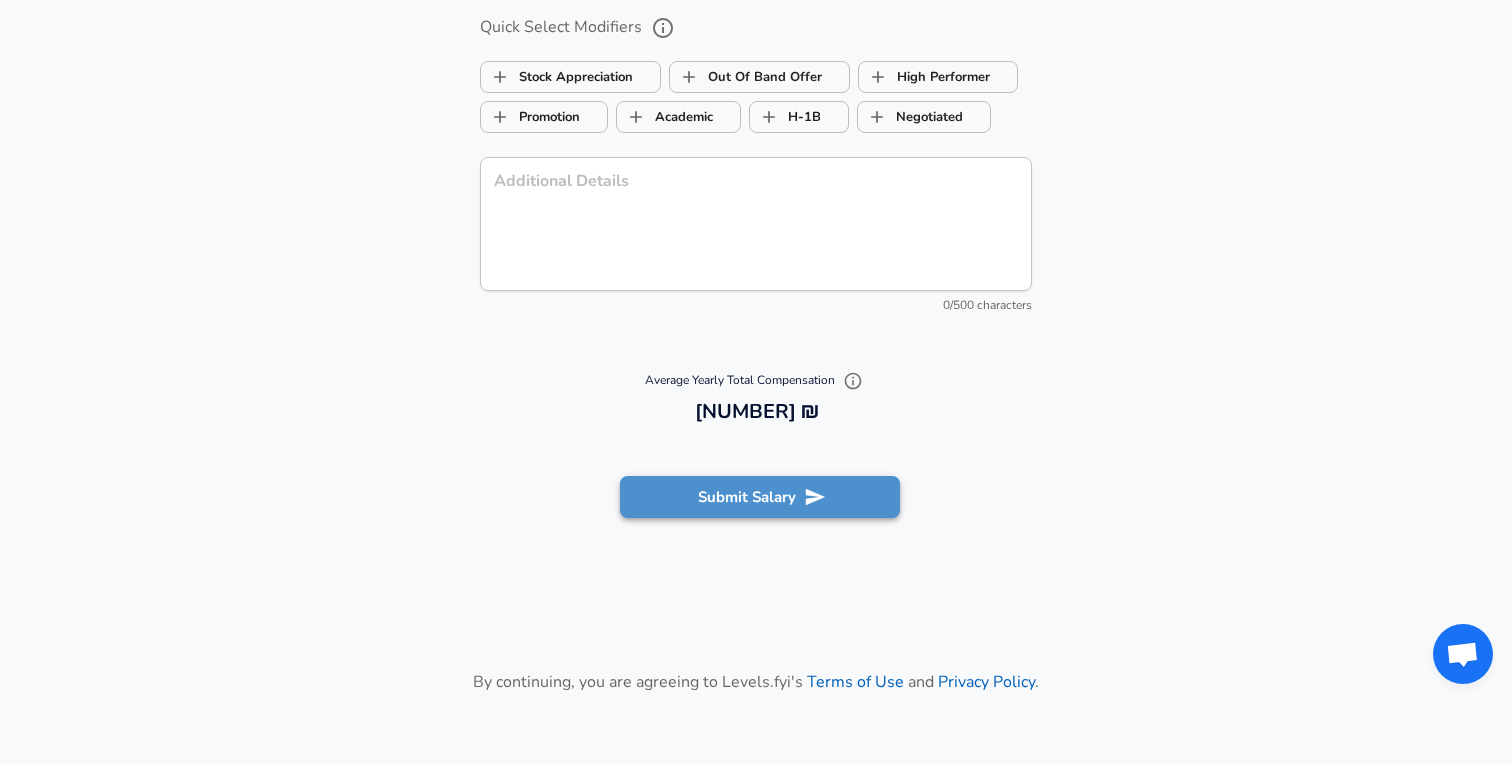 click on "Submit Salary" at bounding box center (760, 497) 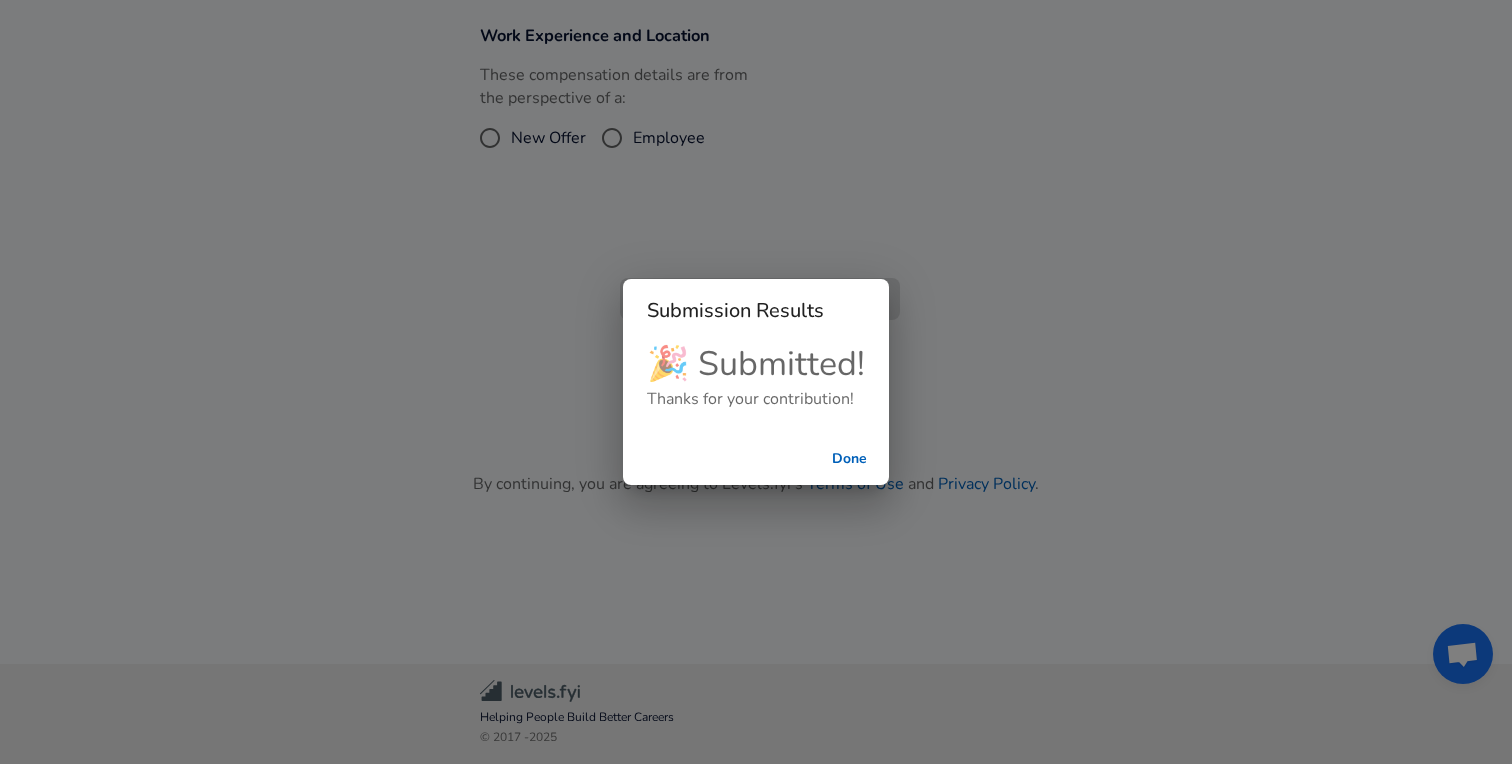 scroll, scrollTop: 562, scrollLeft: 0, axis: vertical 